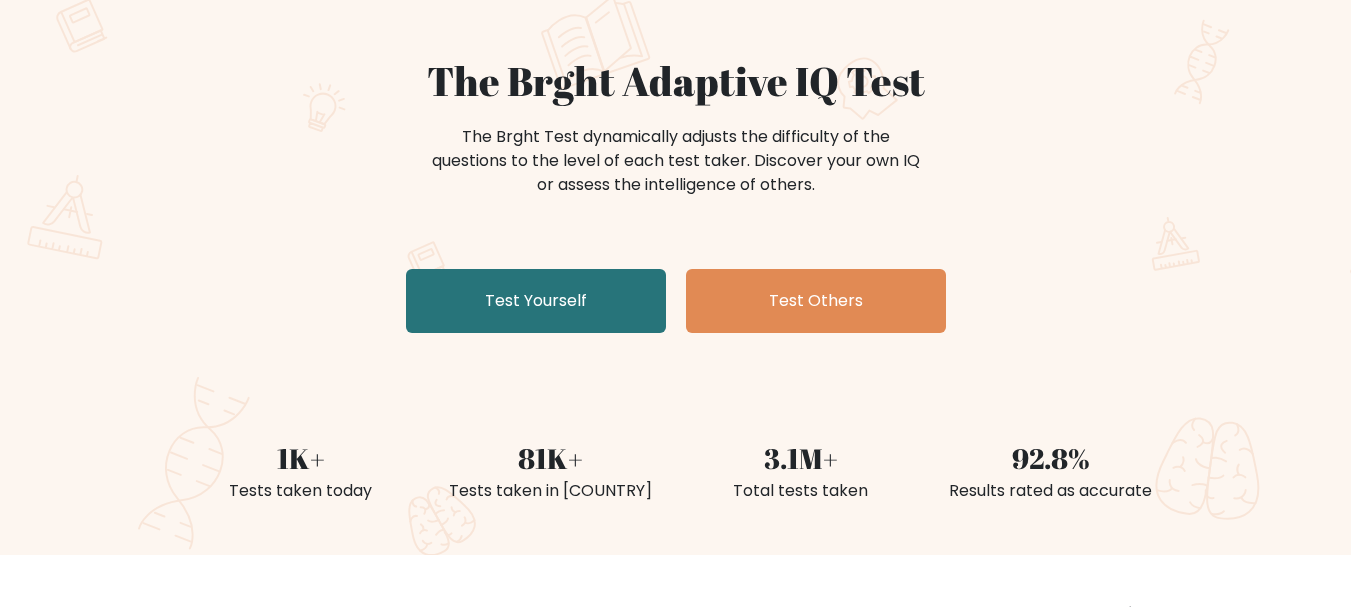 scroll, scrollTop: 100, scrollLeft: 0, axis: vertical 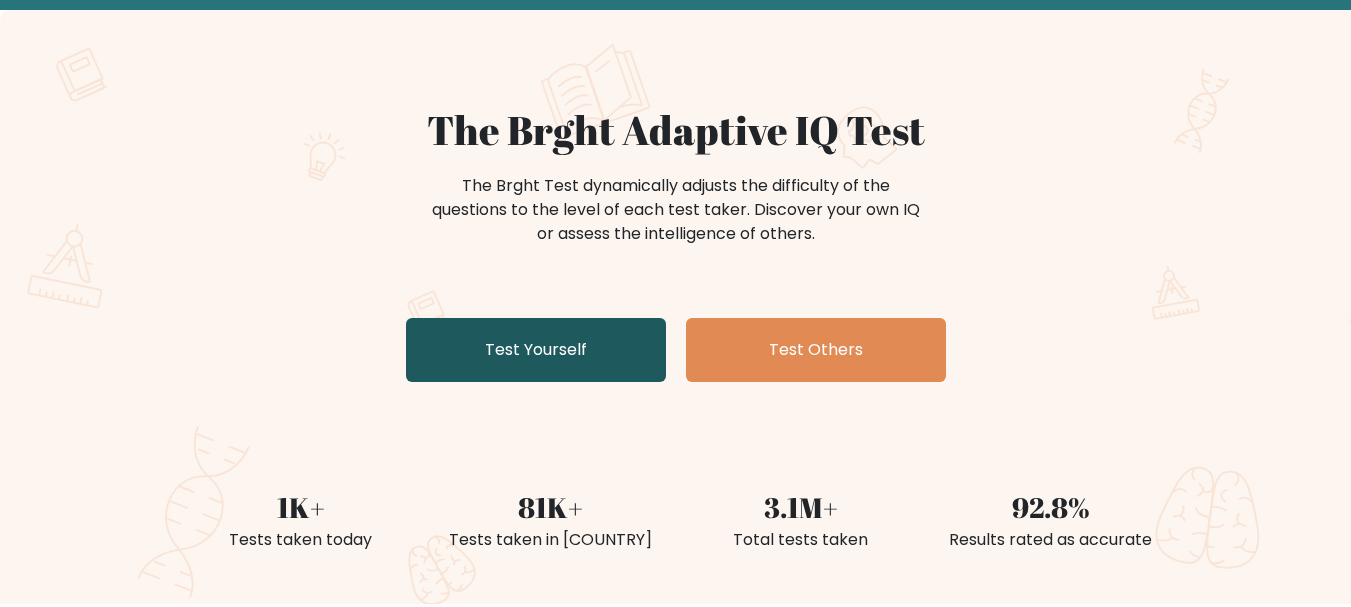 click on "Test Yourself" at bounding box center [536, 350] 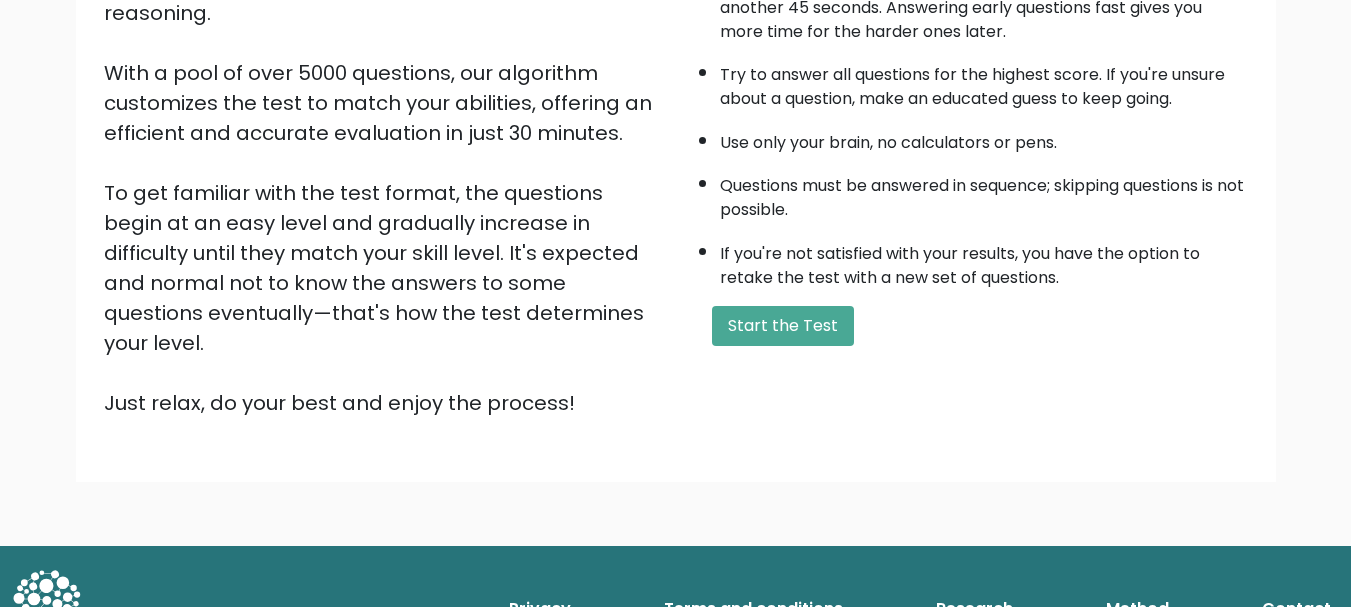 scroll, scrollTop: 309, scrollLeft: 0, axis: vertical 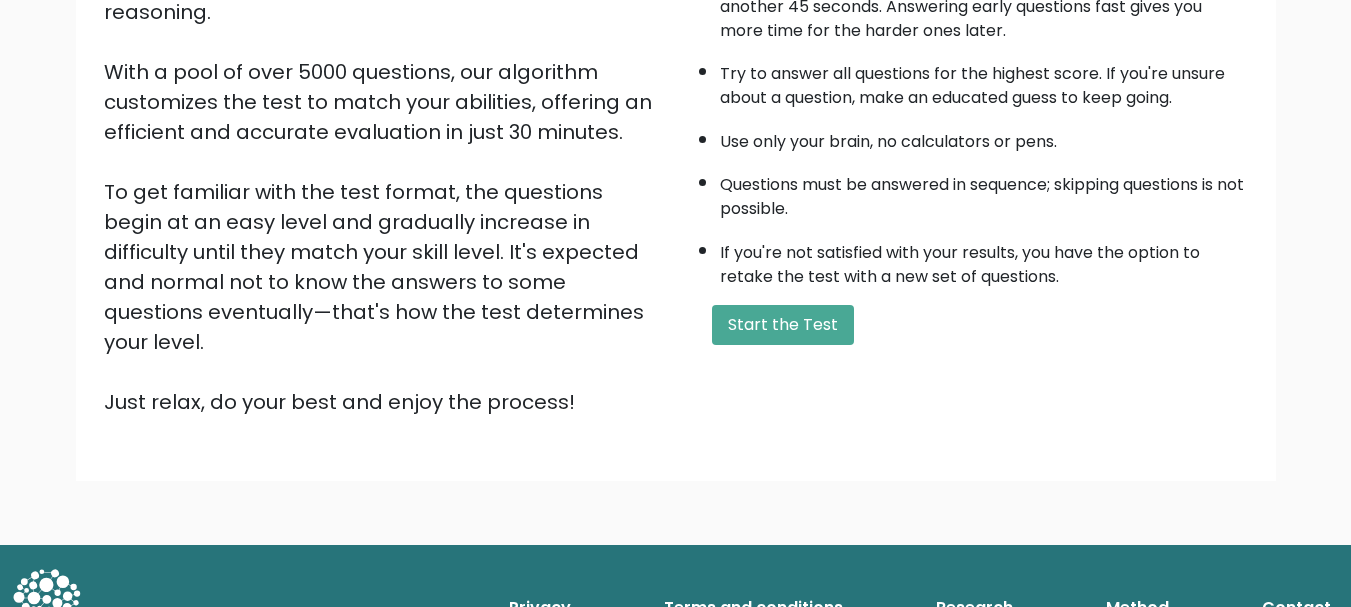 click on "A few things before you start:
The test has 40 questions and needs to be finished in 30 minutes. You get 45 seconds for the first question, and each next one adds another 45 seconds. Answering early questions fast gives you more time for the harder ones later.
Try to answer all questions for the highest score. If you're unsure about a question, make an educated guess to keep going.
Use only your brain, no calculators or pens.
Questions must be answered in sequence; skipping questions is not possible.
If you're not satisfied with your results, you have the option to retake the test with a new set of questions.
Start the Test" at bounding box center (968, 157) 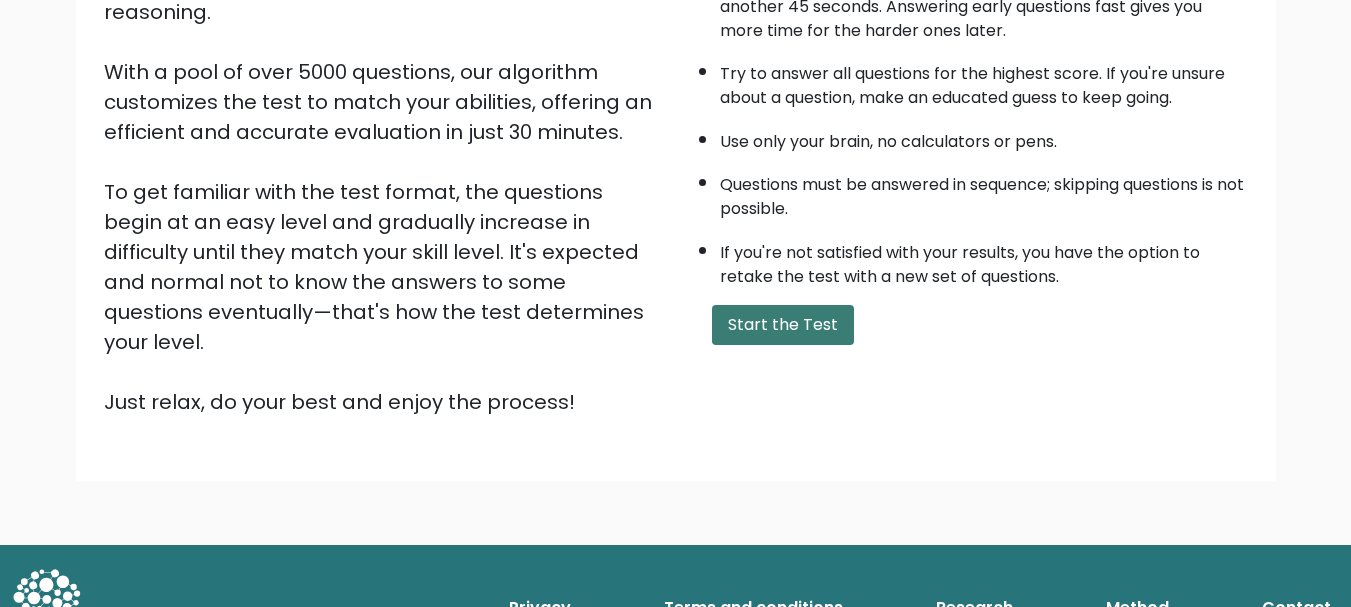 click on "Start the Test" at bounding box center [783, 325] 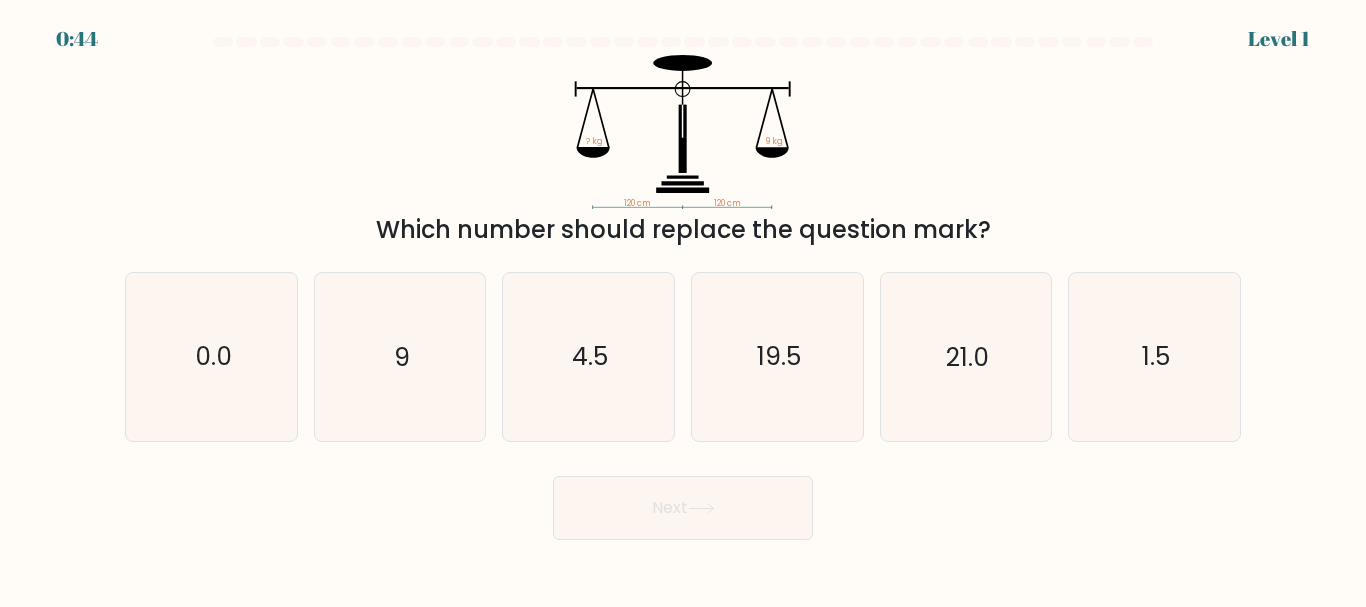 scroll, scrollTop: 0, scrollLeft: 0, axis: both 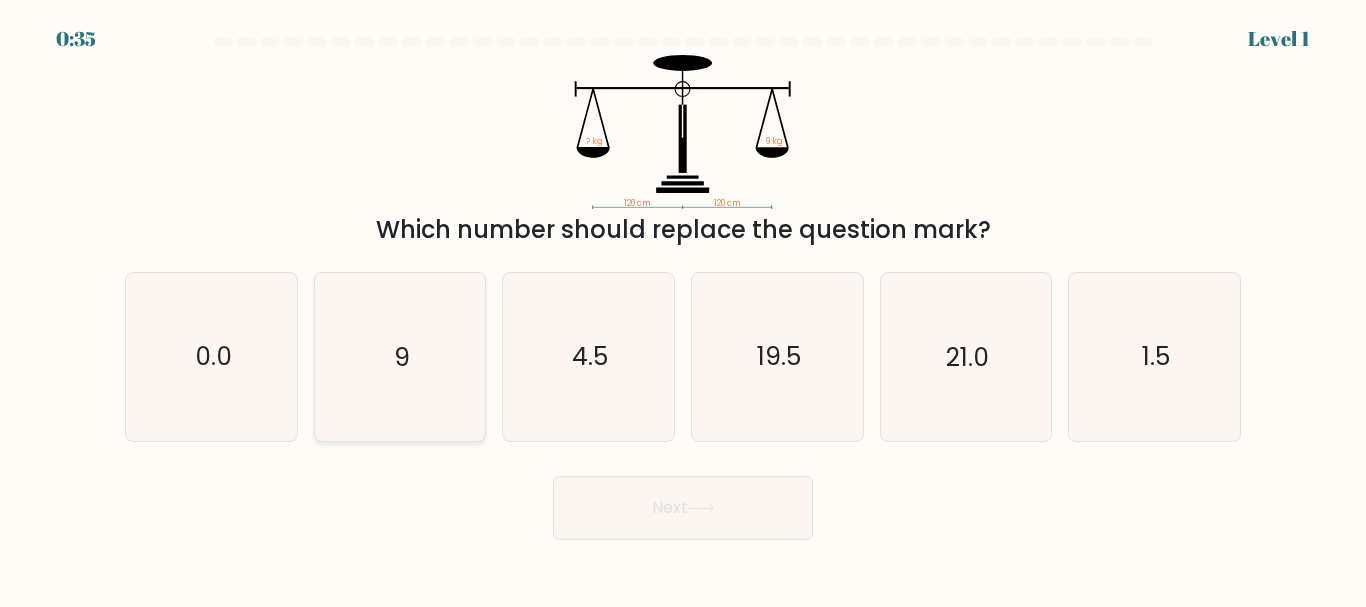 click on "9" at bounding box center (402, 357) 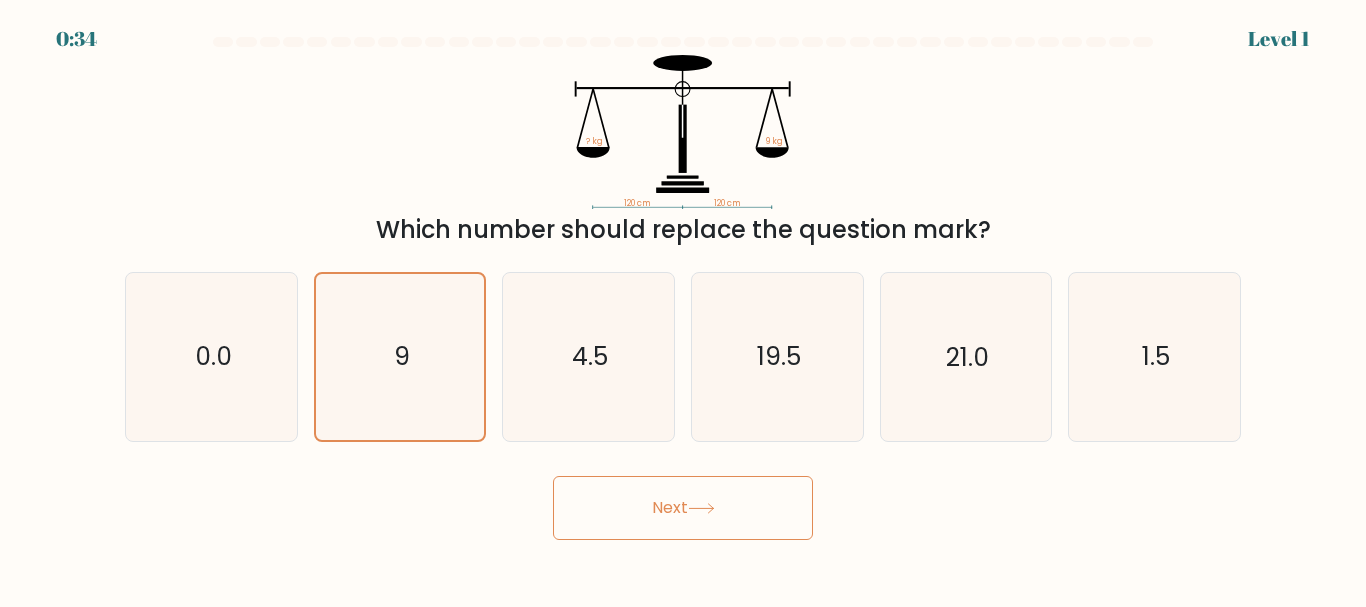 click on "Next" at bounding box center [683, 508] 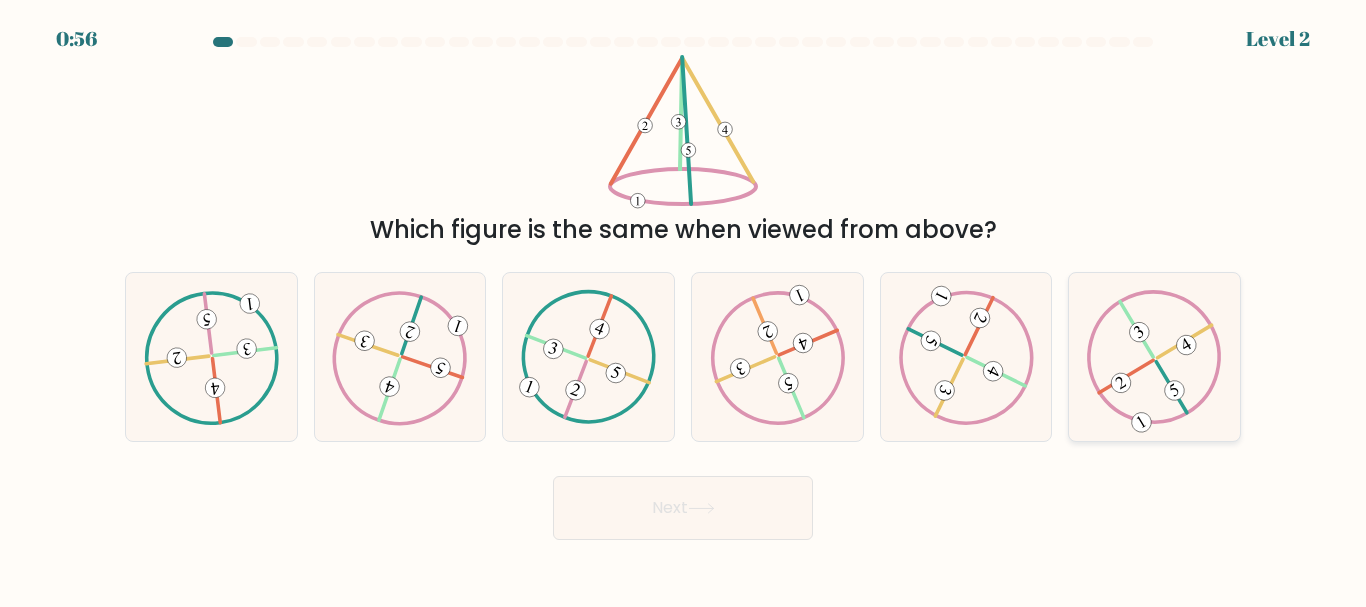 click at bounding box center (1186, 345) 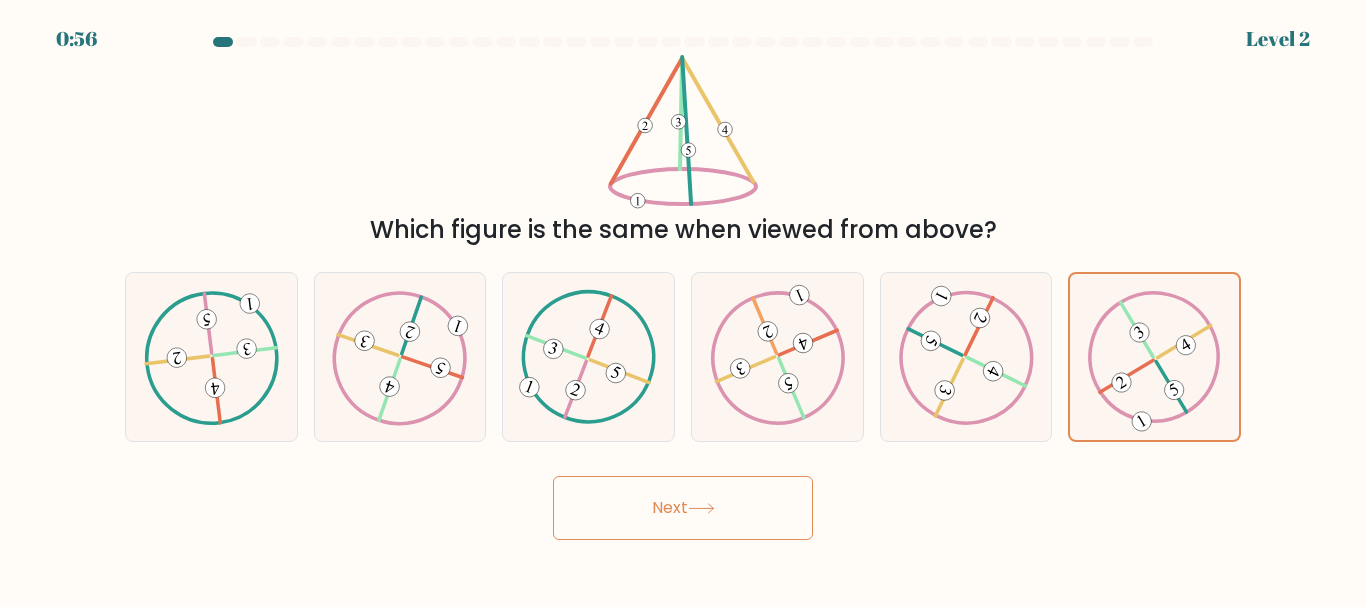 click on "Next" at bounding box center [683, 508] 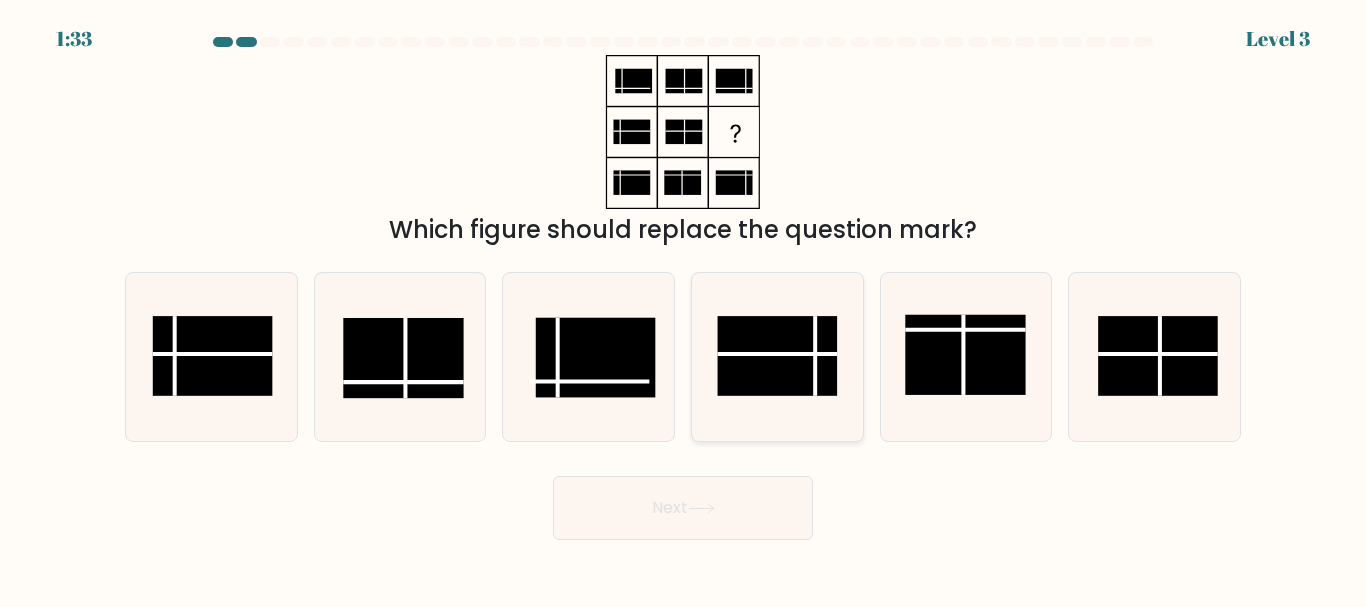 click at bounding box center [777, 357] 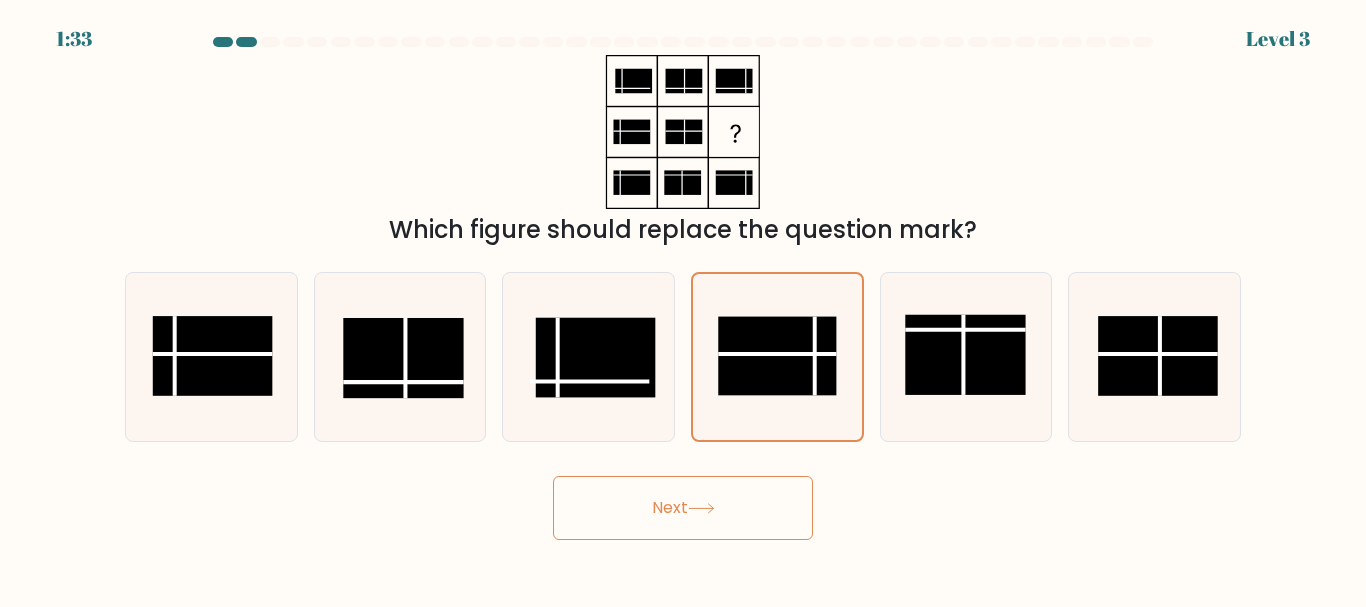 click on "Next" at bounding box center [683, 508] 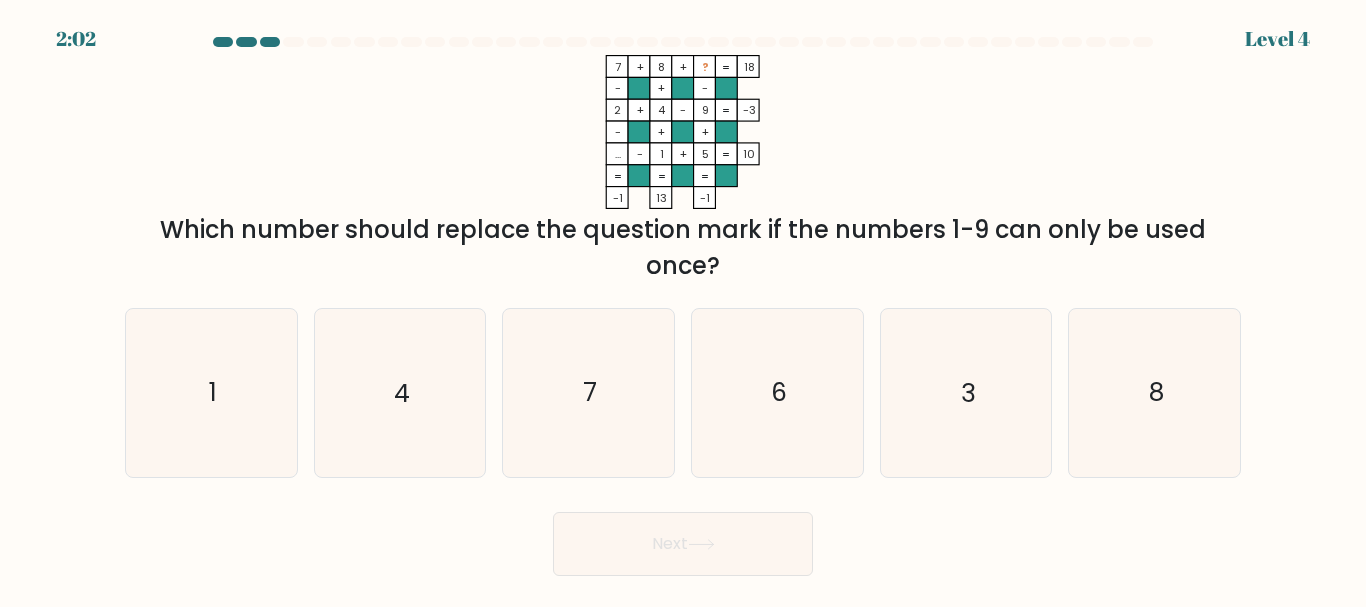 type 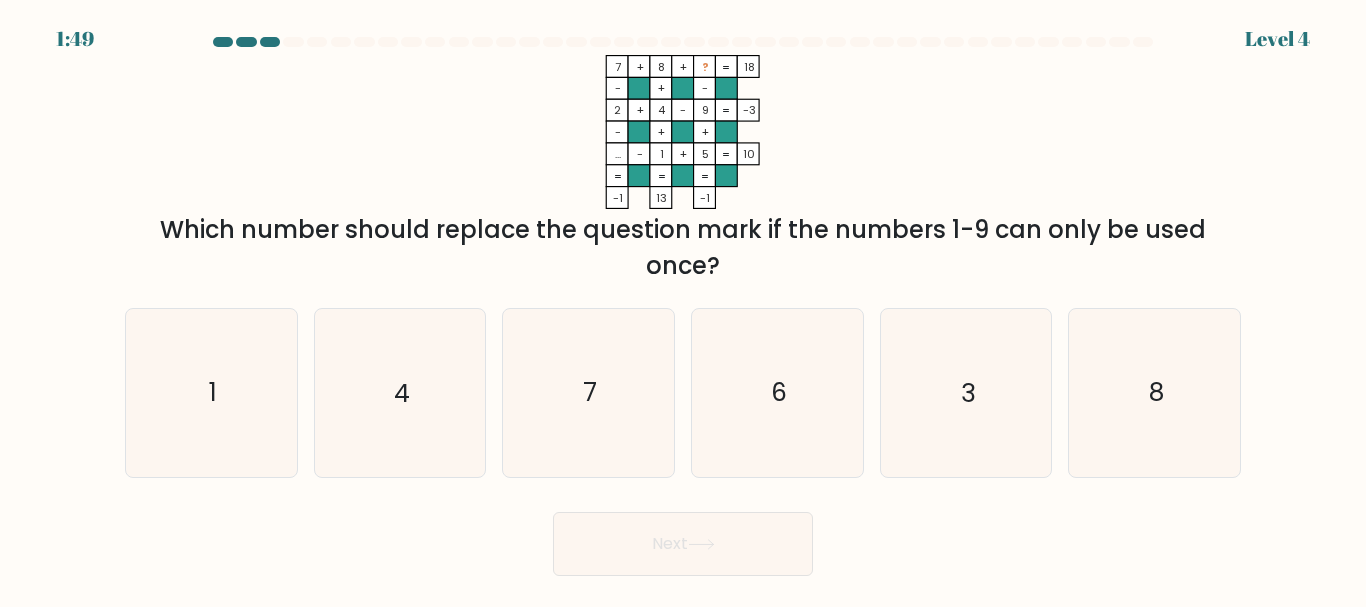 click on "Next" at bounding box center [683, 544] 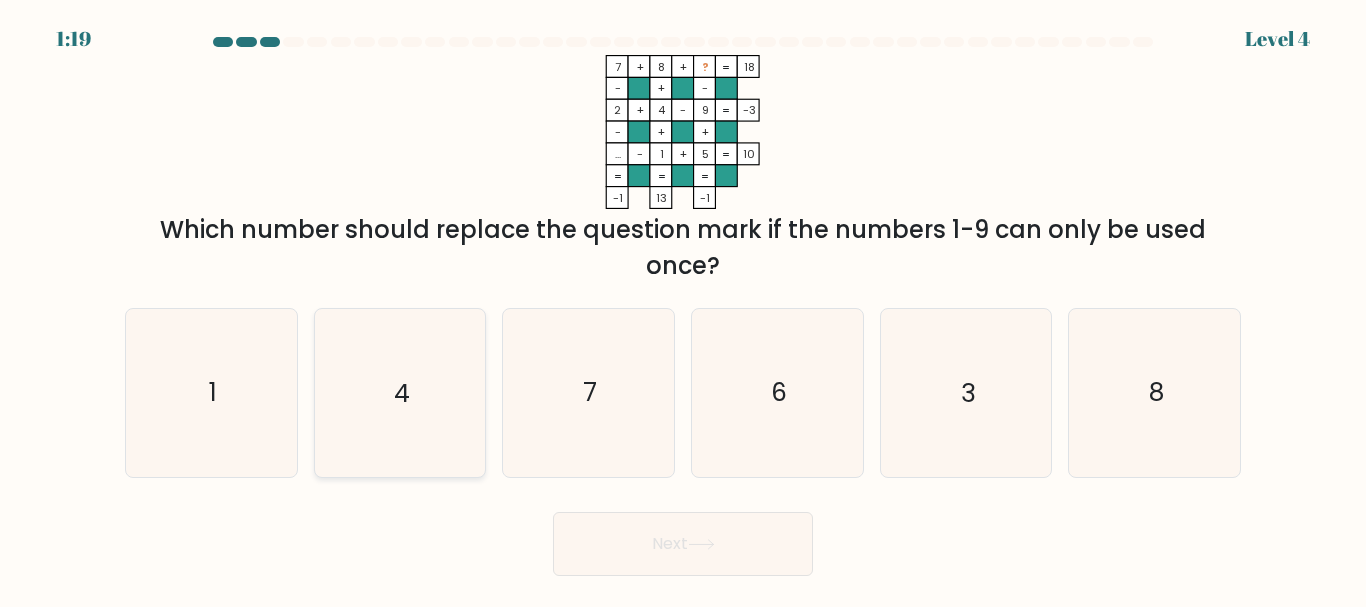 drag, startPoint x: 351, startPoint y: 382, endPoint x: 415, endPoint y: 432, distance: 81.21576 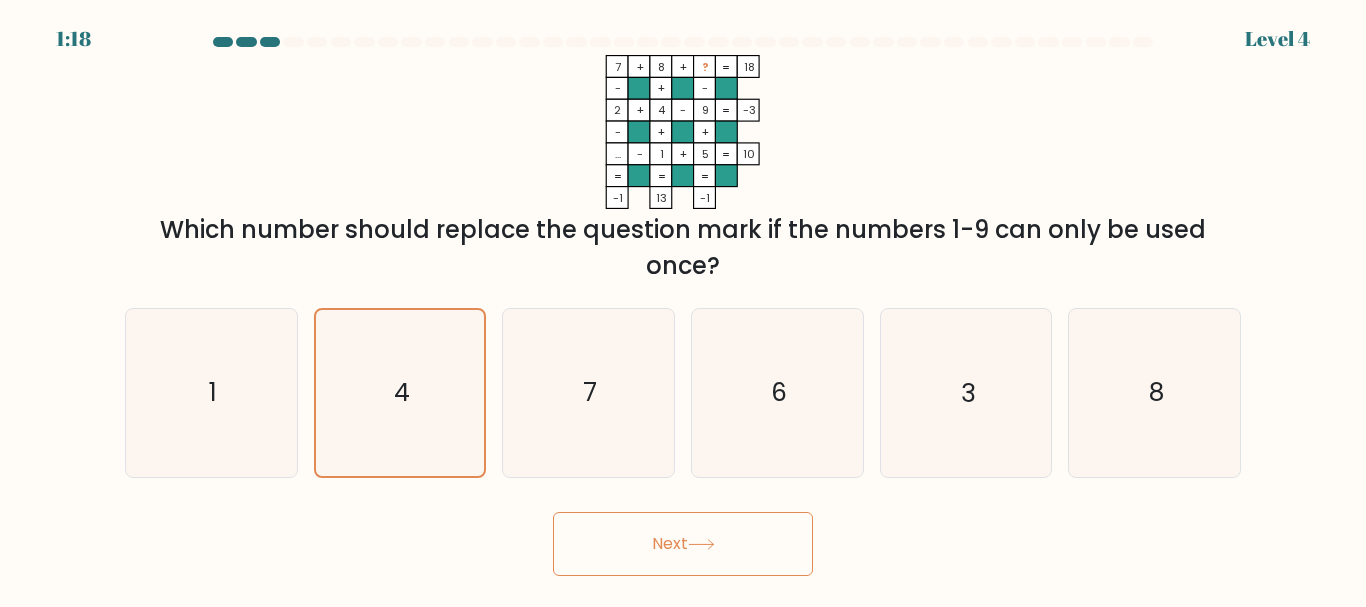 click on "Next" at bounding box center [683, 544] 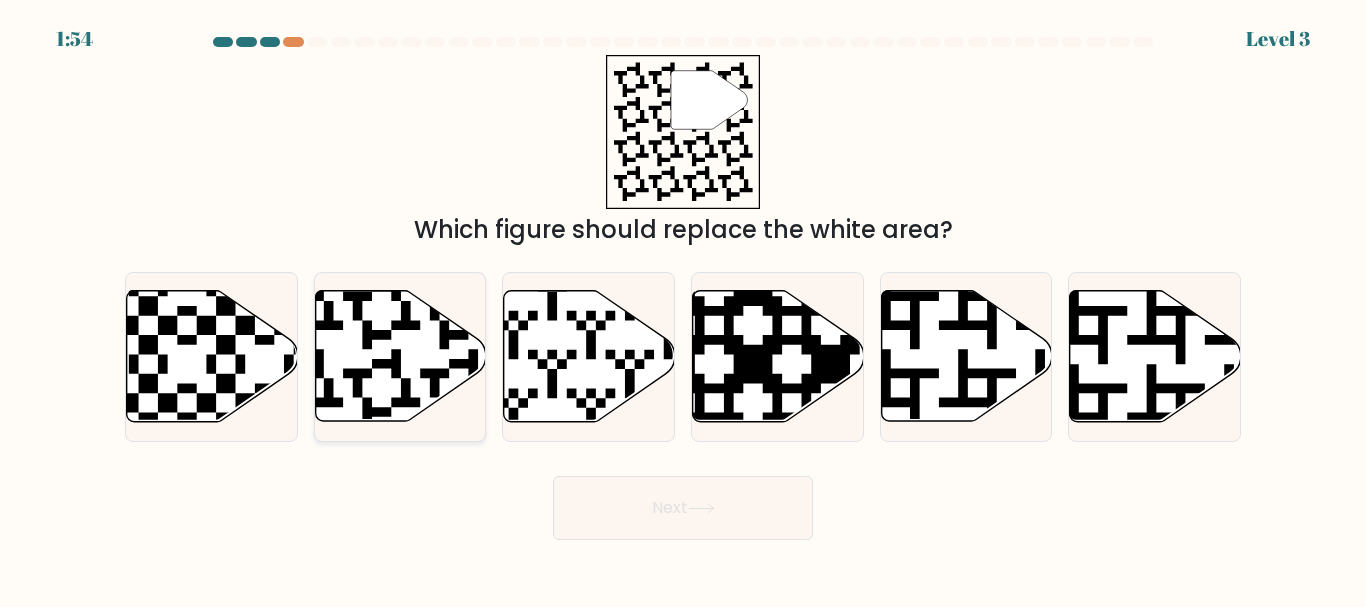 click at bounding box center (343, 427) 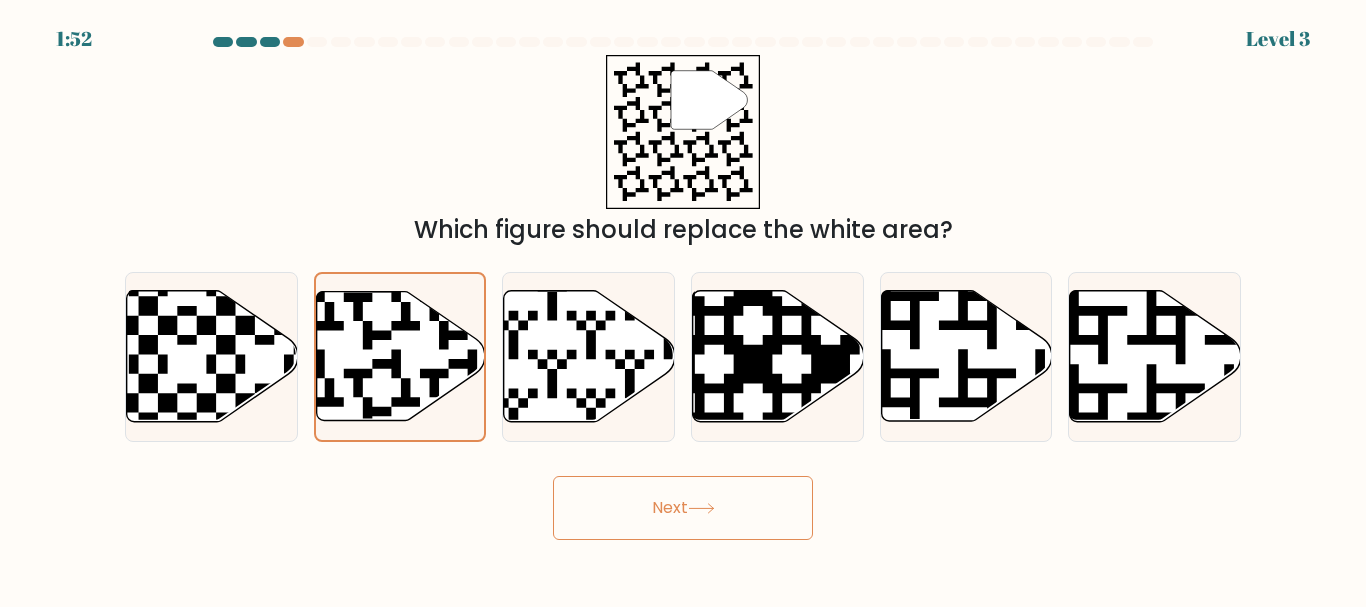 click on "Next" at bounding box center [683, 508] 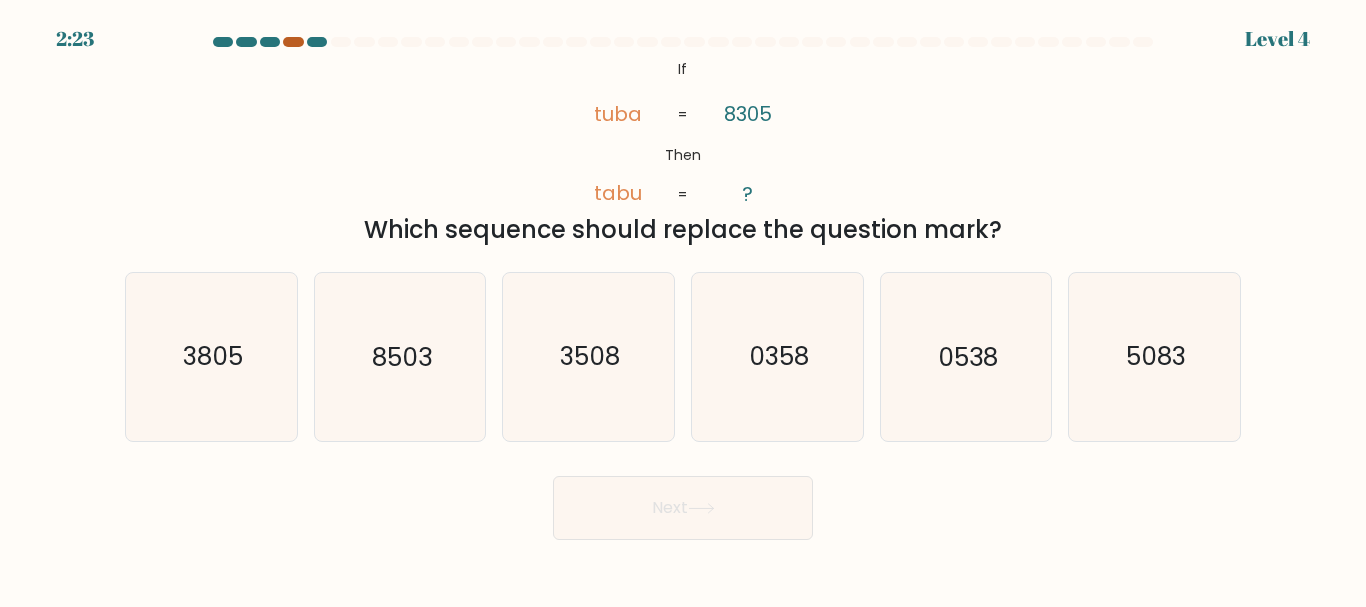 click at bounding box center (293, 42) 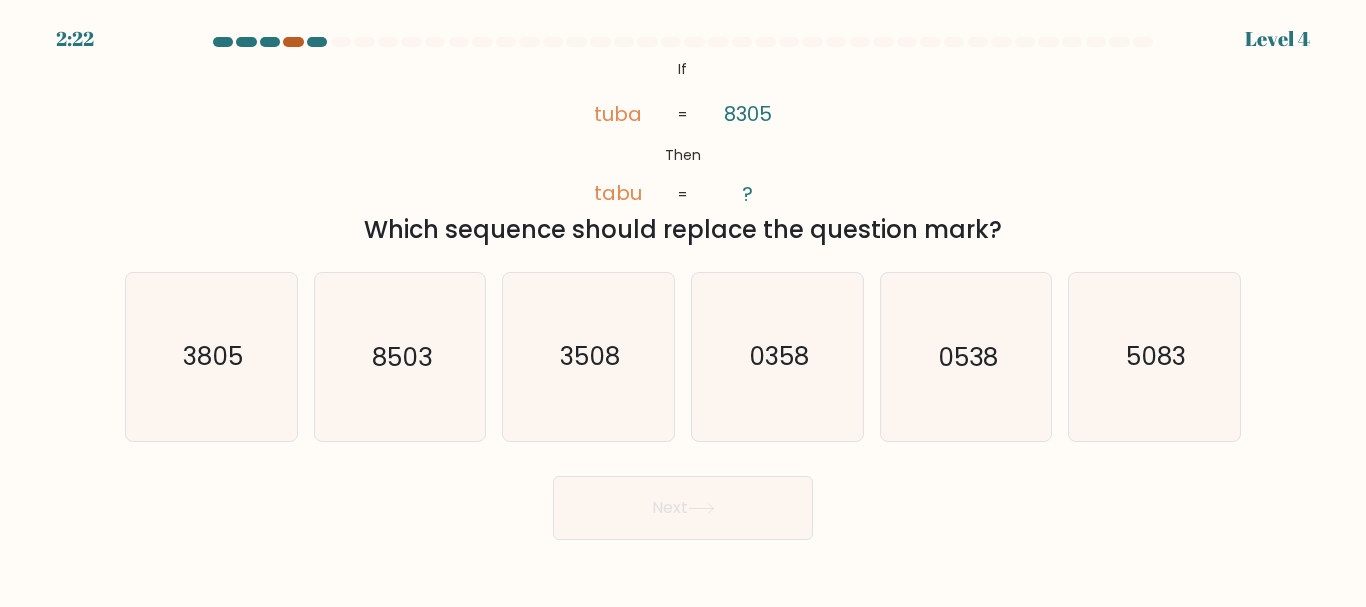 click at bounding box center (293, 42) 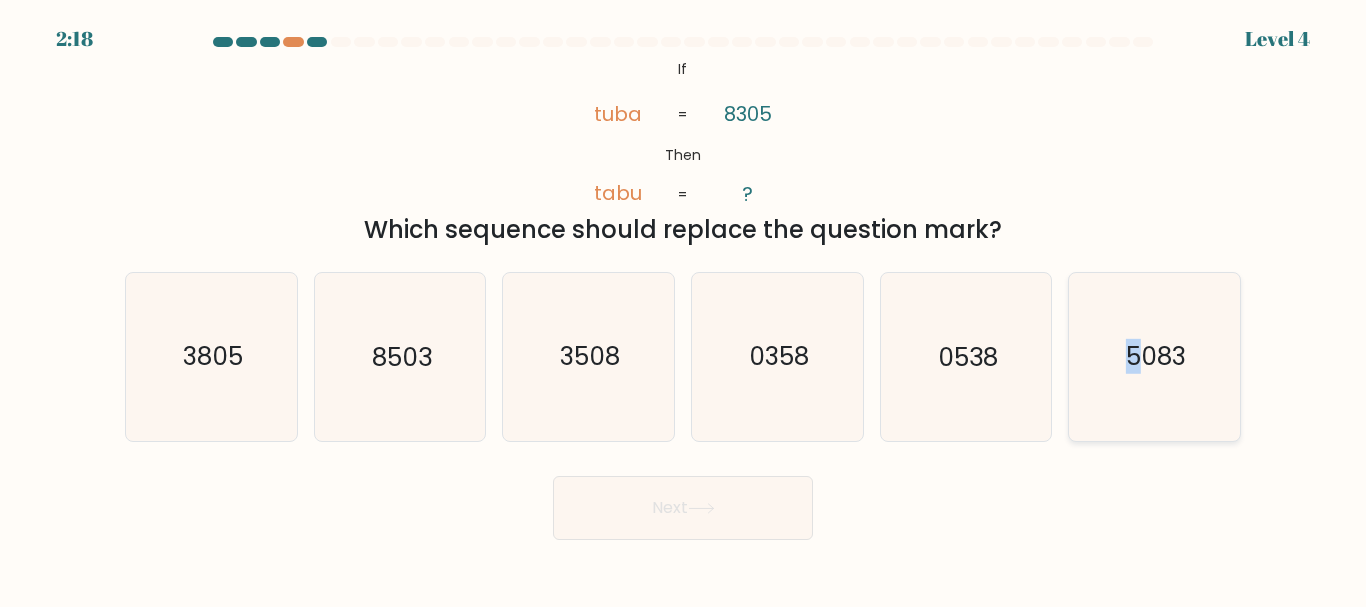 drag, startPoint x: 1142, startPoint y: 357, endPoint x: 1113, endPoint y: 359, distance: 29.068884 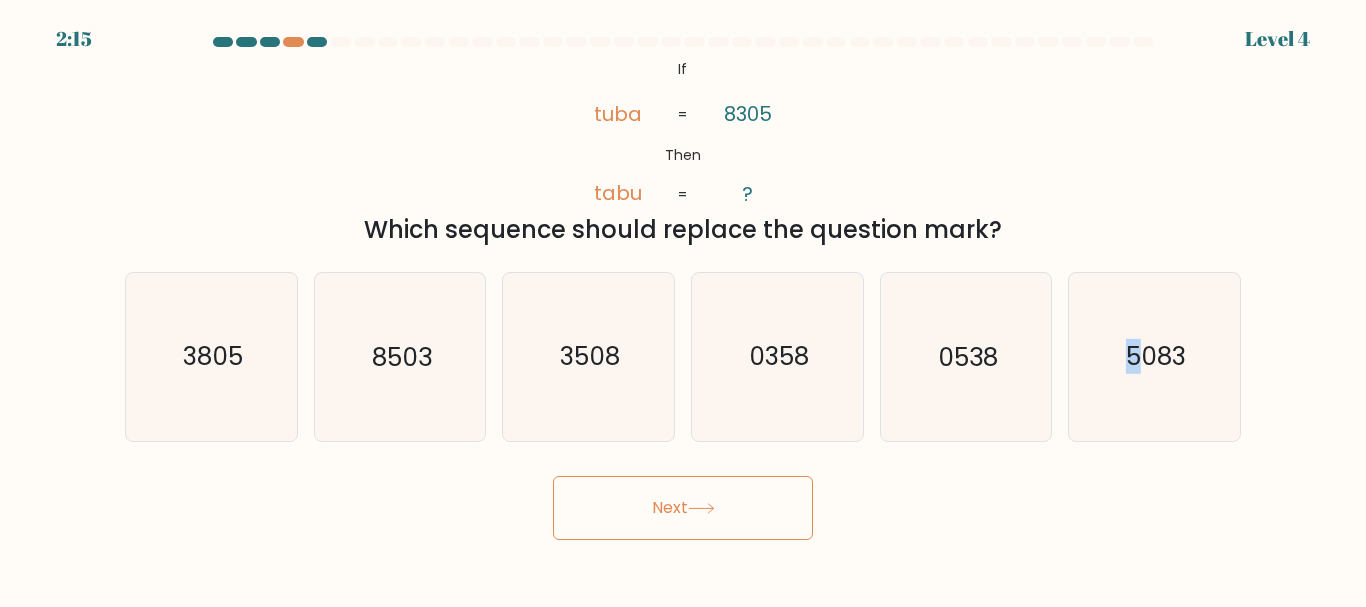 click on "Next" at bounding box center (683, 508) 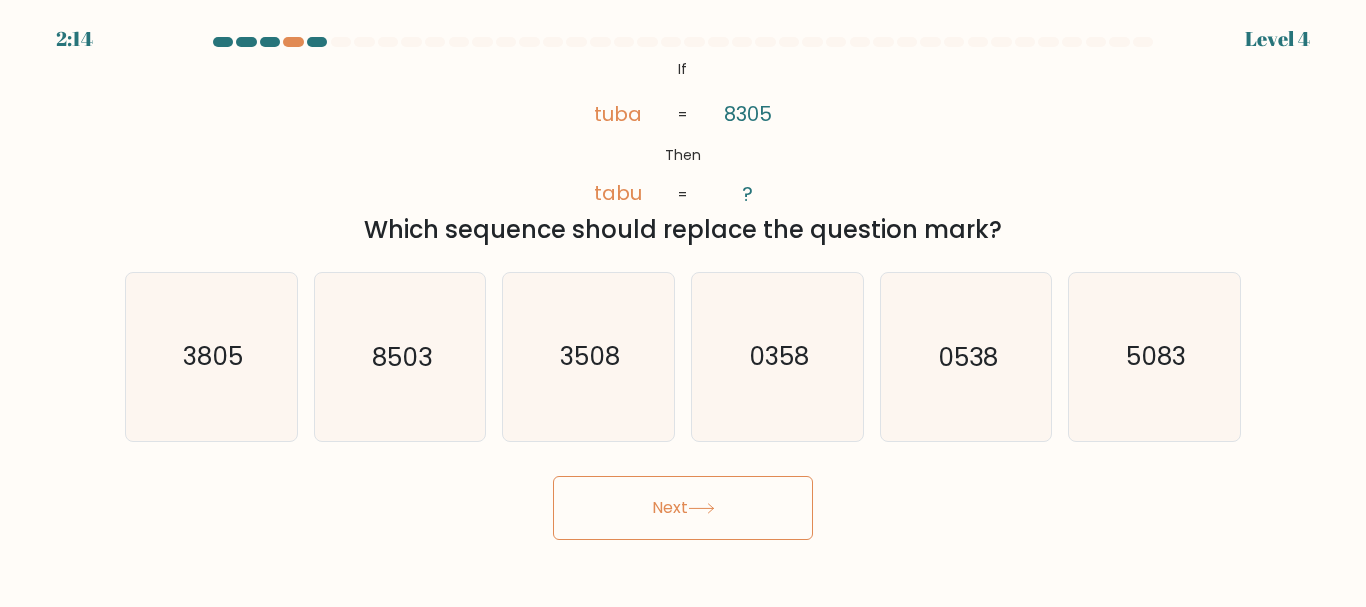 click on "If ?" at bounding box center (683, 288) 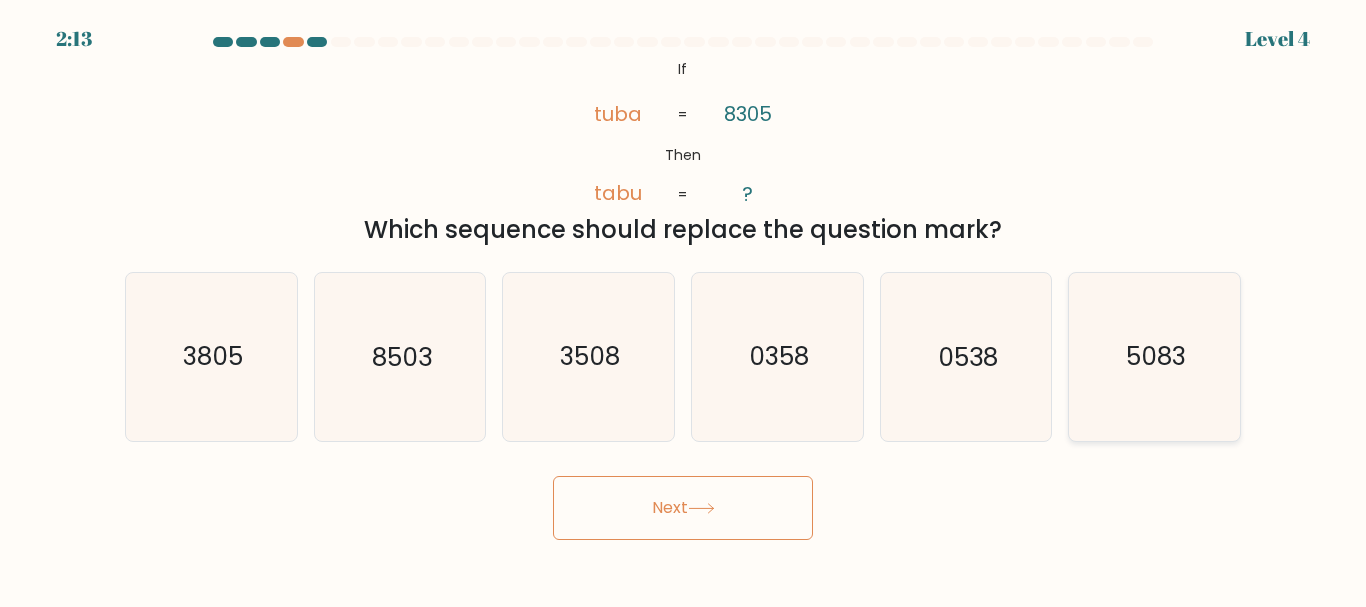 click on "5083" at bounding box center [1156, 357] 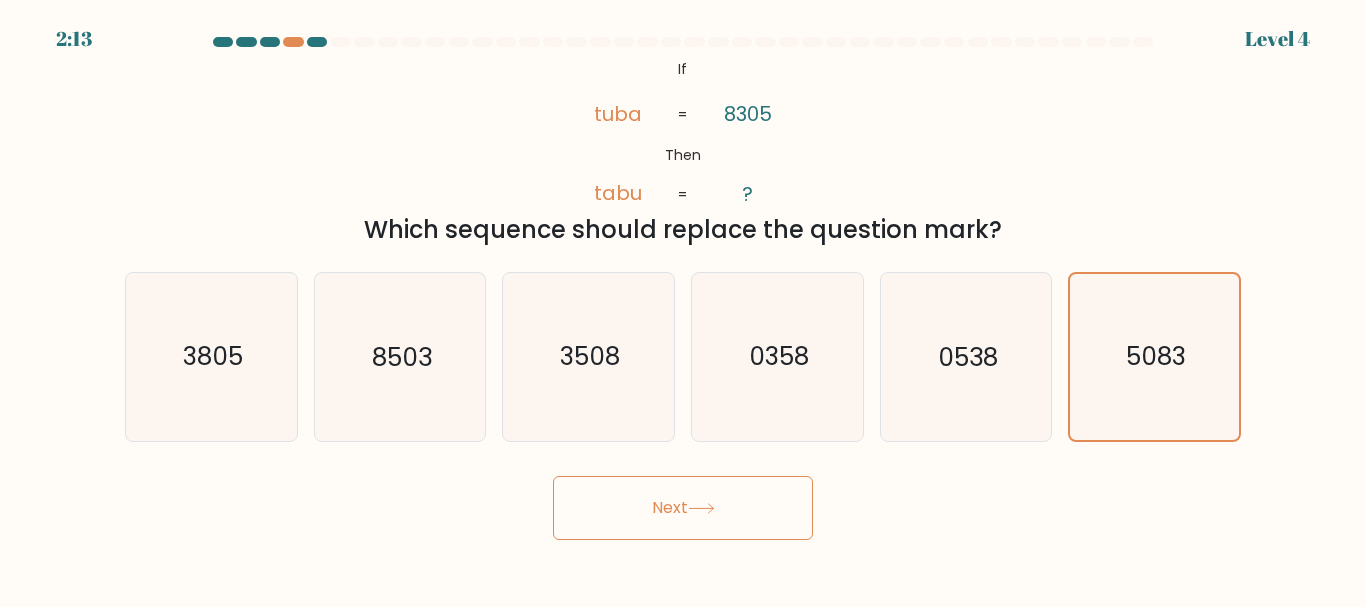 click on "Next" at bounding box center [683, 508] 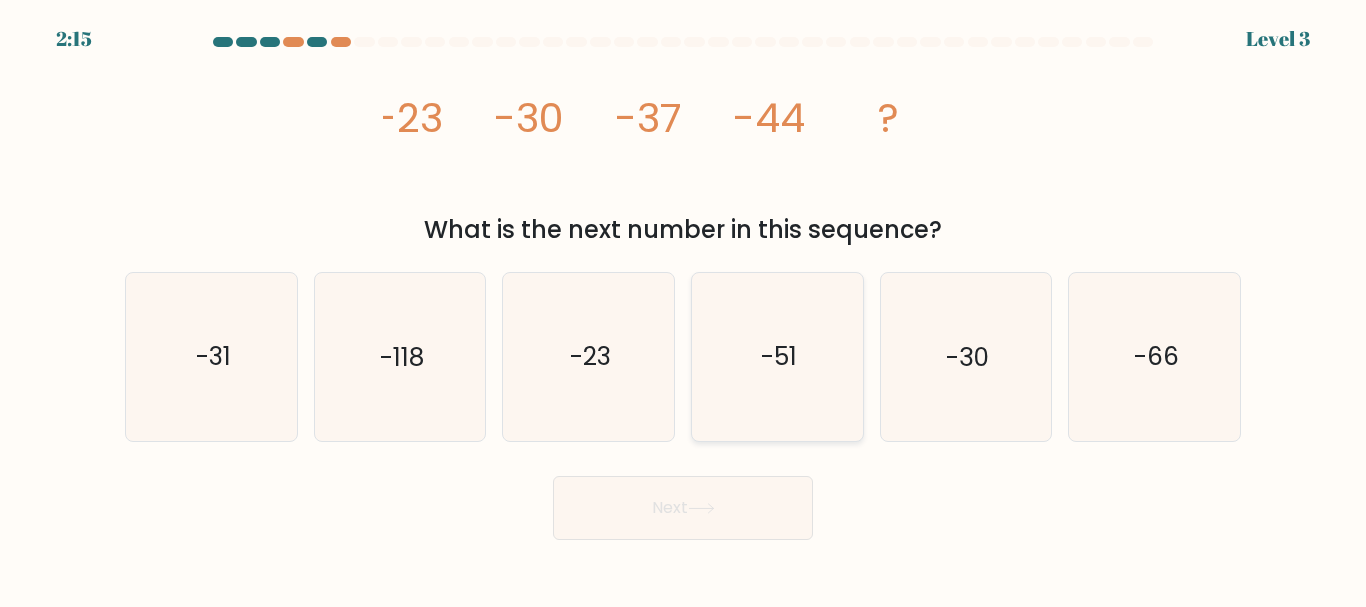 click on "-51" at bounding box center (777, 356) 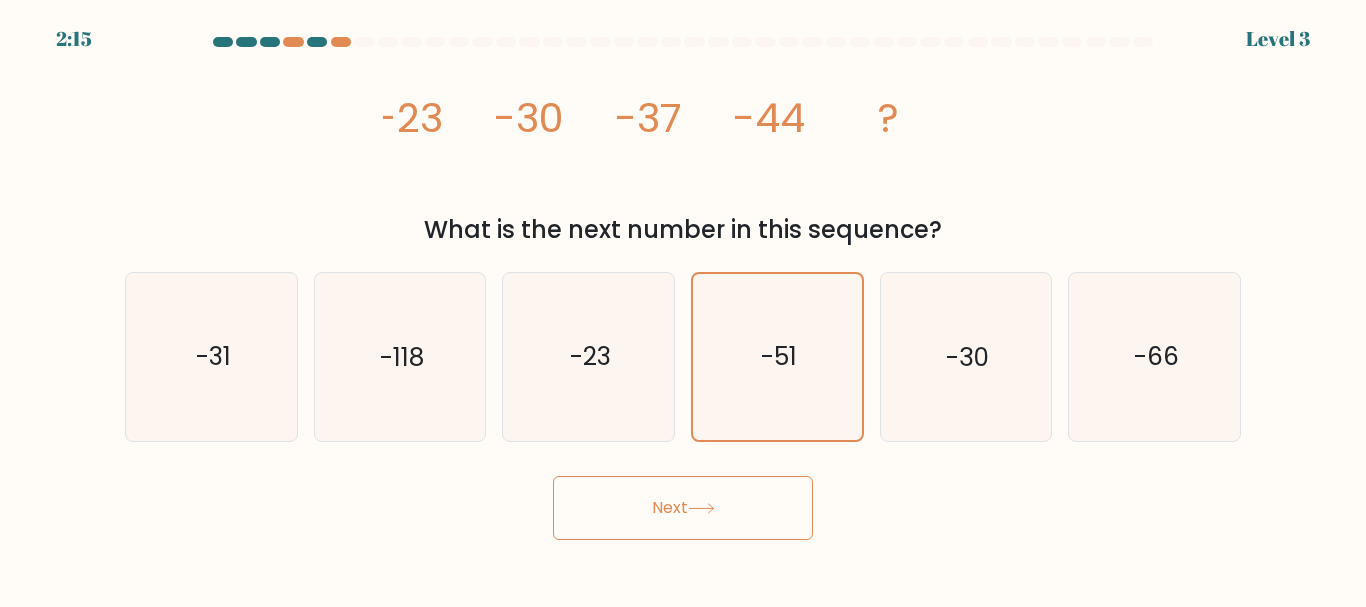 click on "Next" at bounding box center (683, 508) 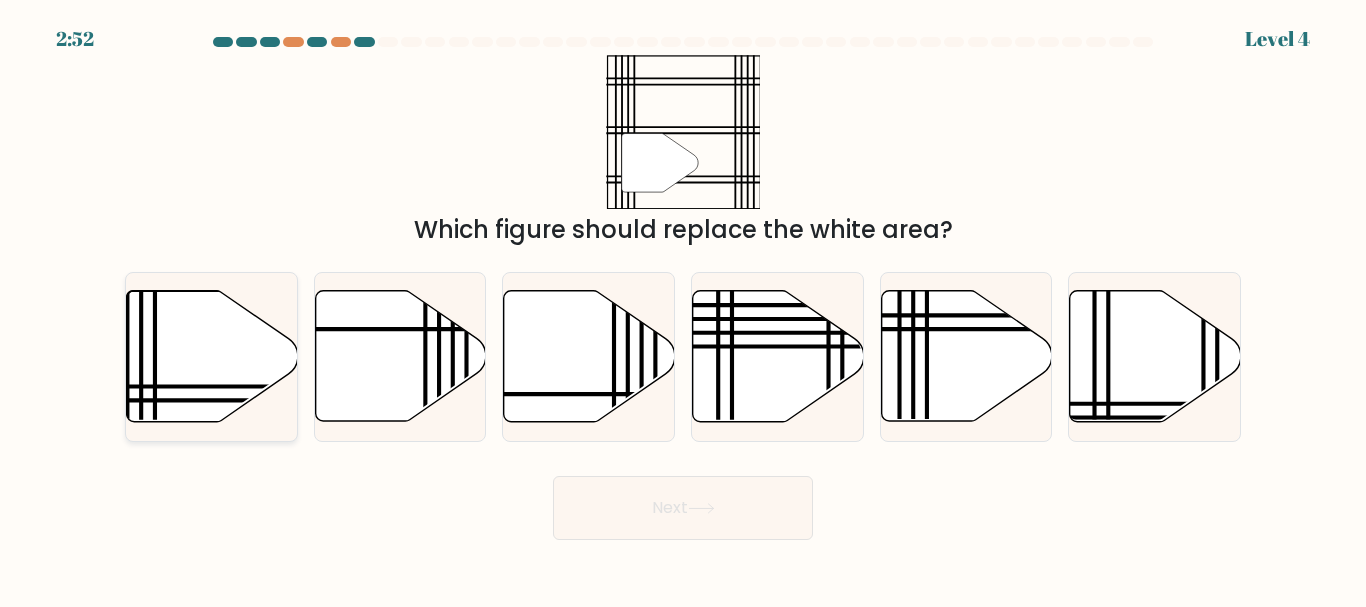 click at bounding box center [212, 356] 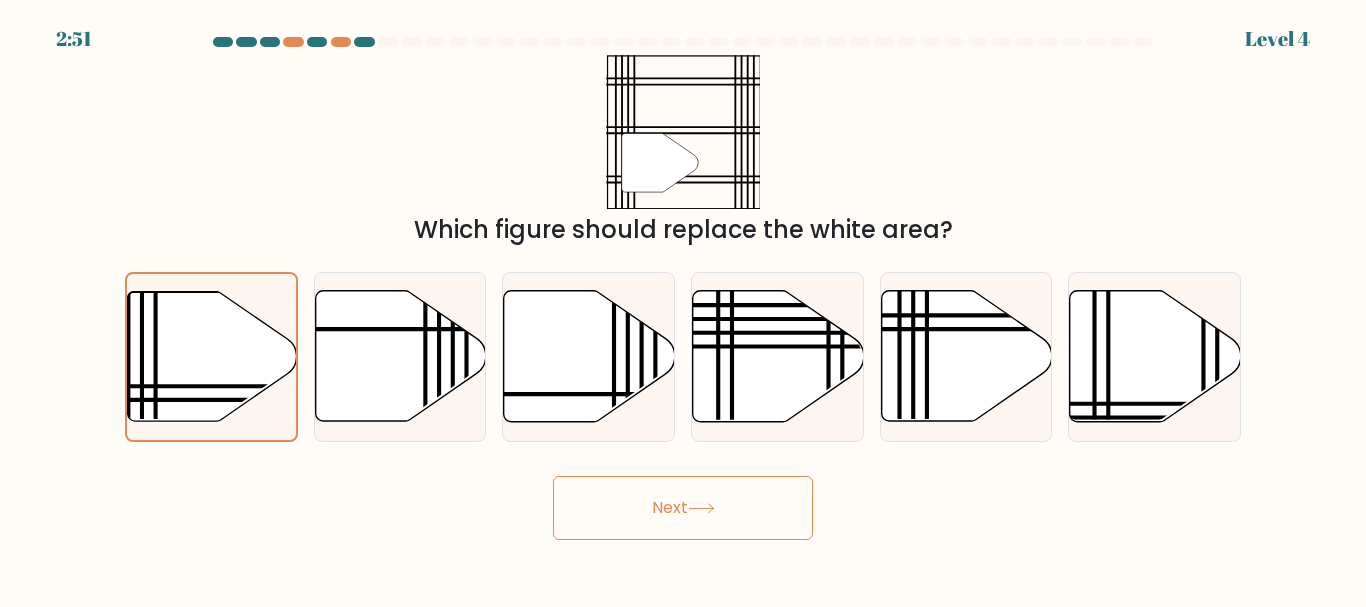click at bounding box center (701, 508) 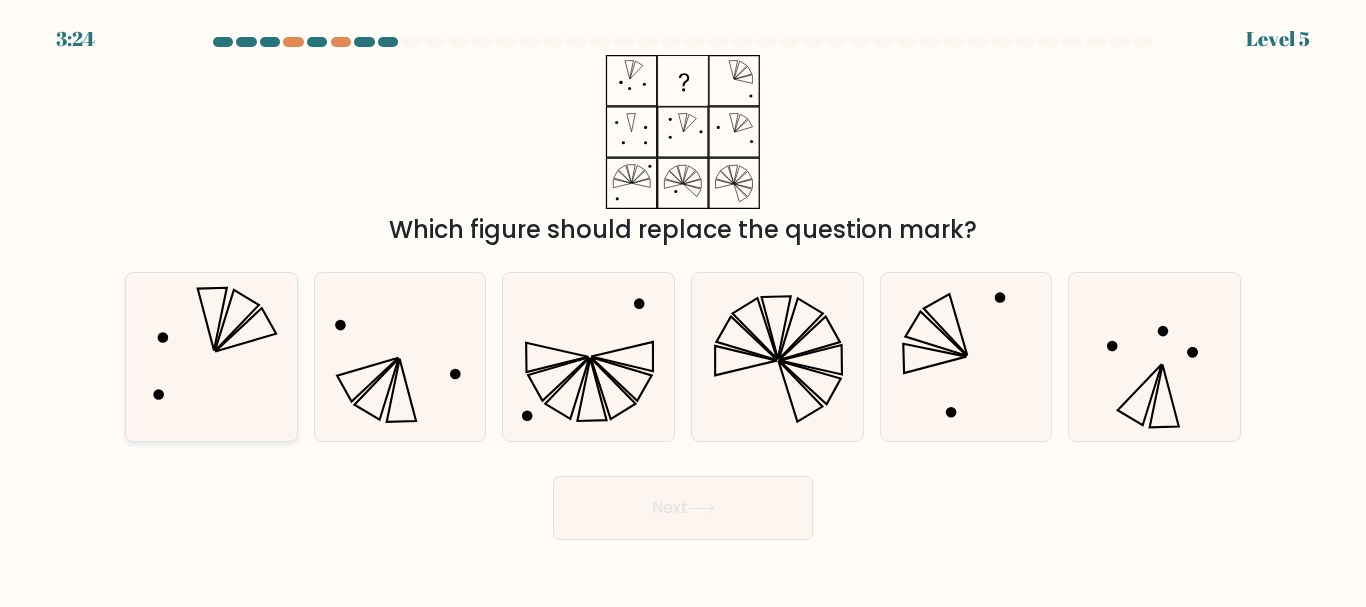 click at bounding box center (211, 356) 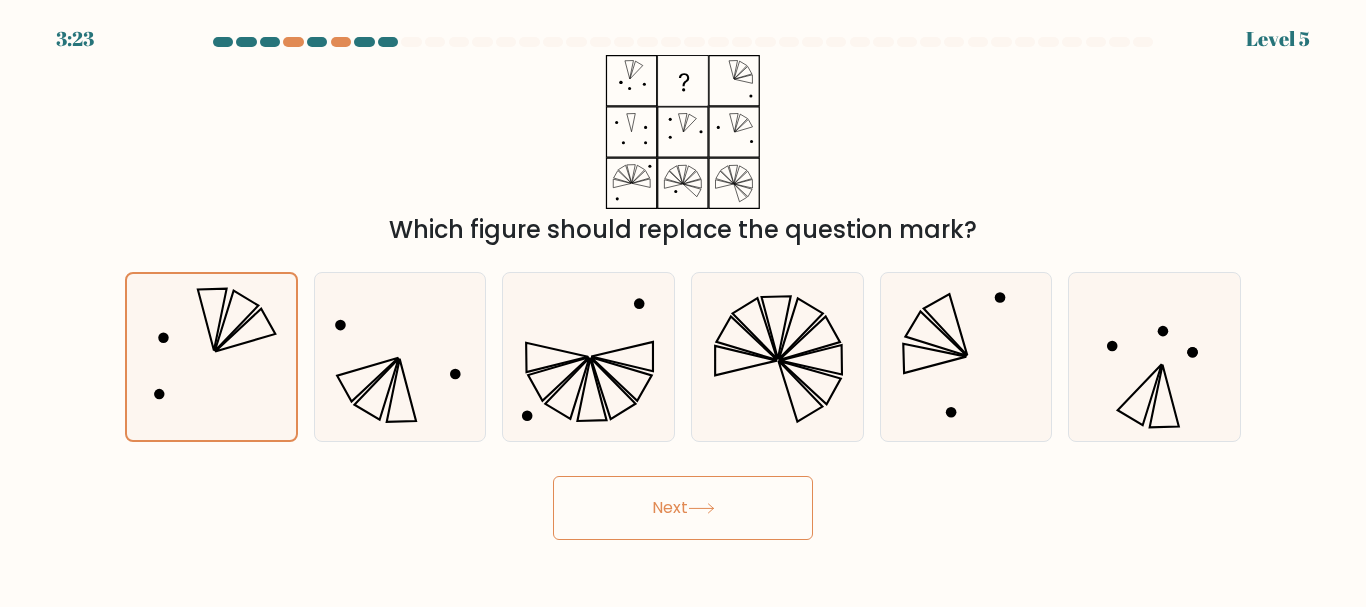 click on "Next" at bounding box center [683, 508] 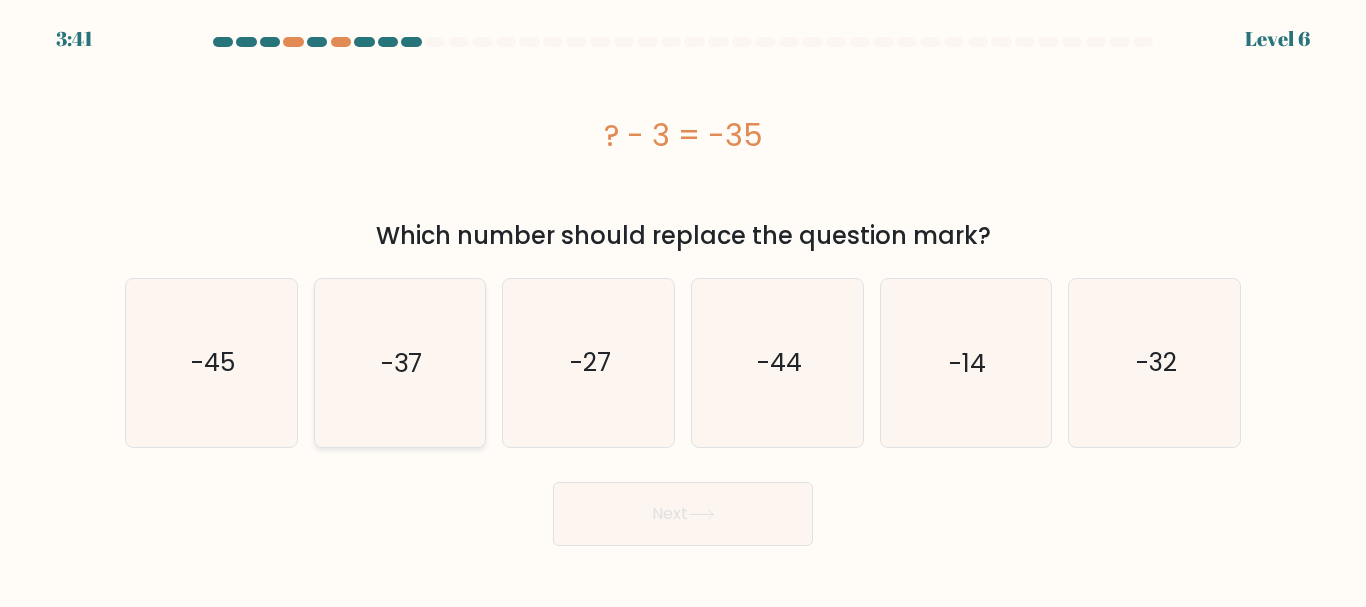 click on "-37" at bounding box center [399, 362] 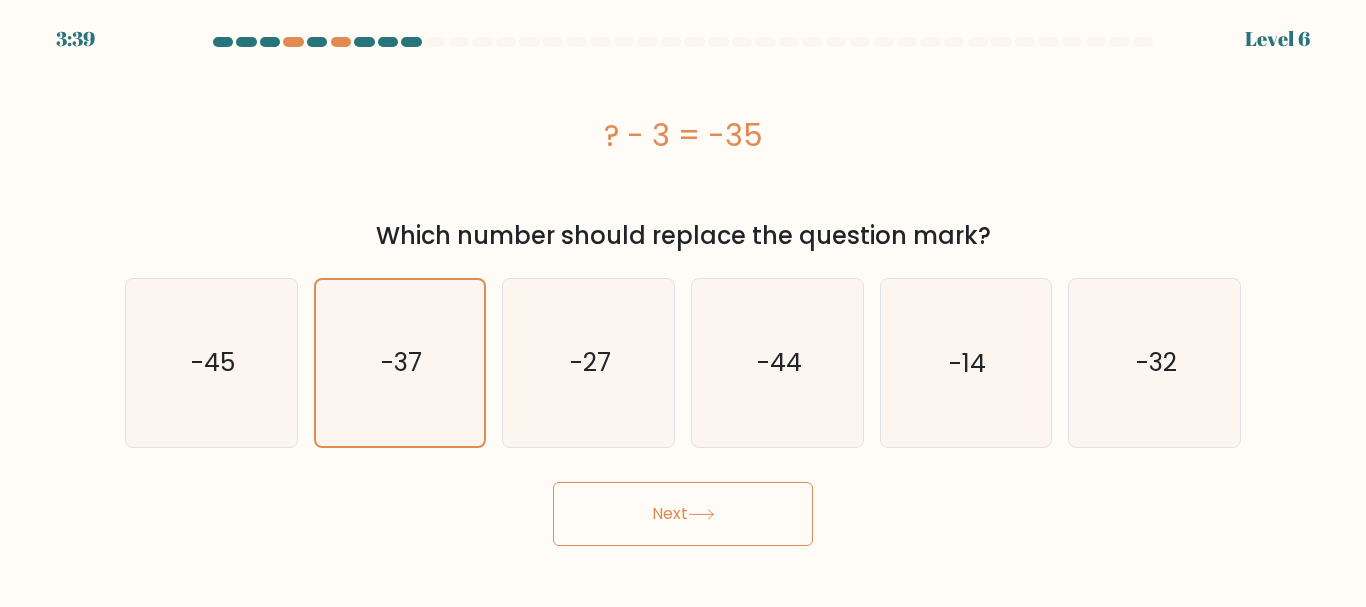 click on "Next" at bounding box center (683, 514) 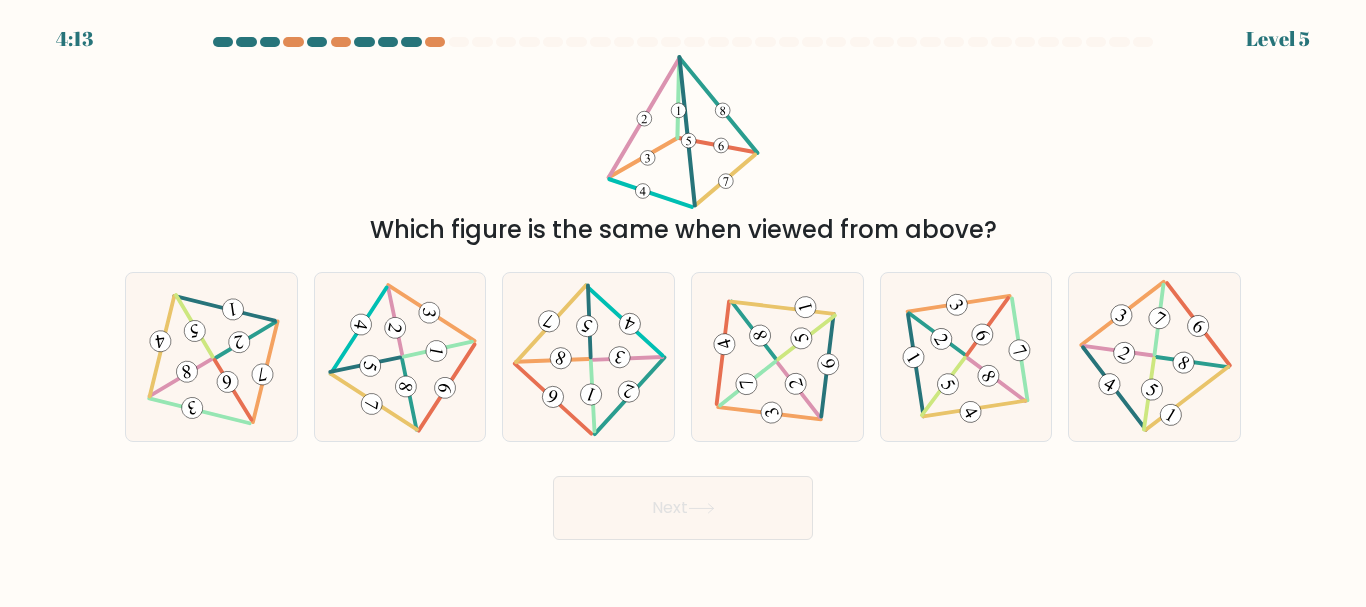 click at bounding box center [683, 288] 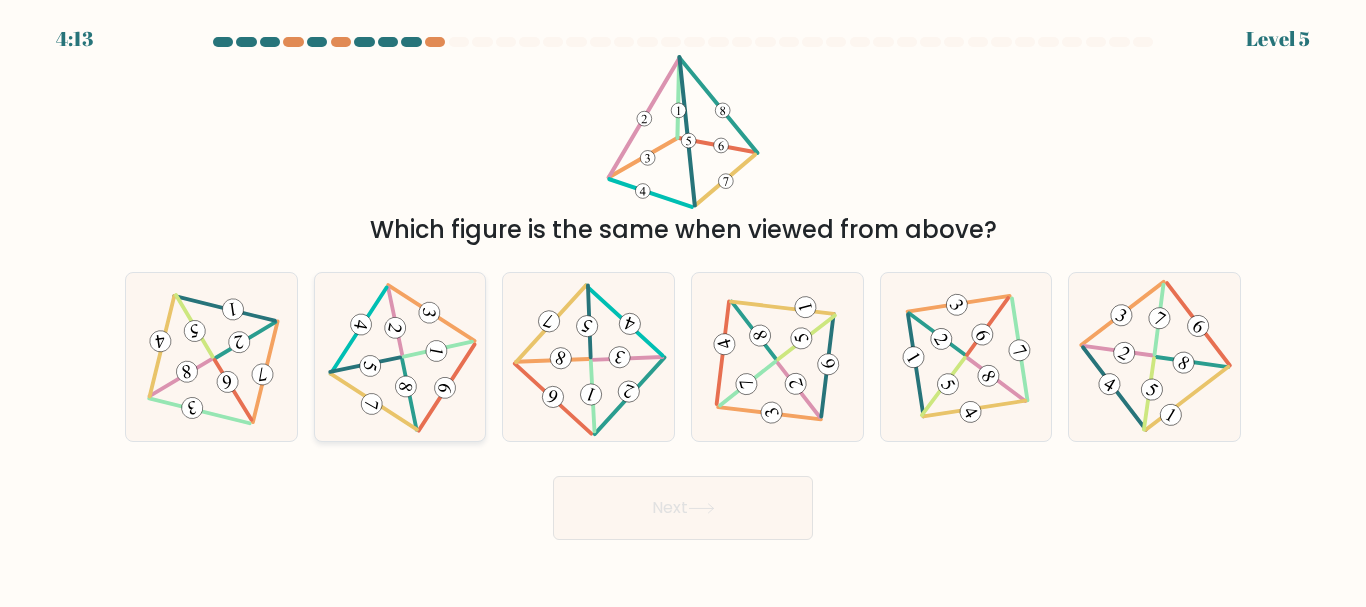 click at bounding box center (400, 357) 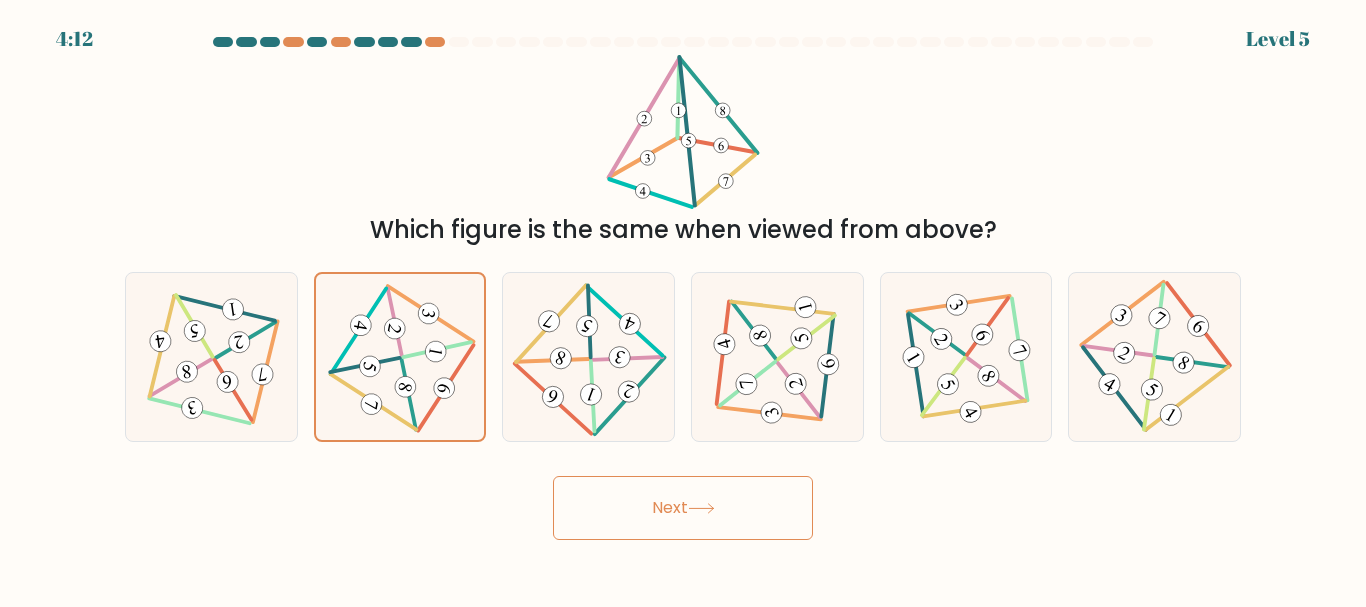 click on "Next" at bounding box center (683, 508) 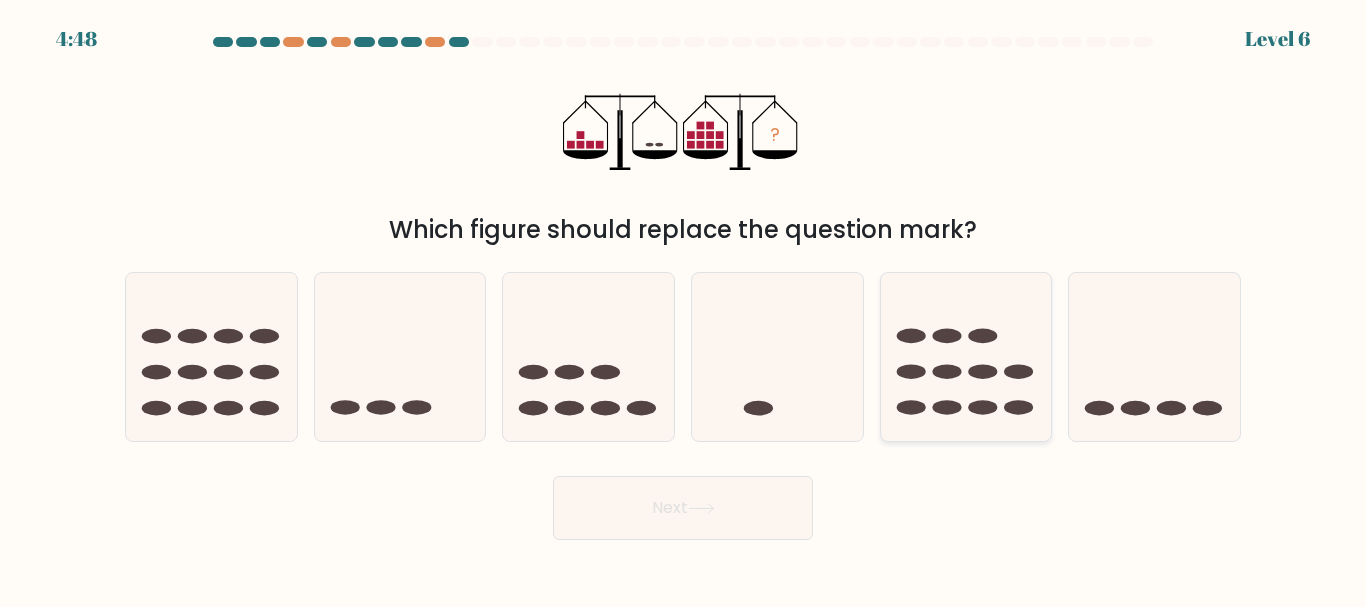 click at bounding box center (946, 408) 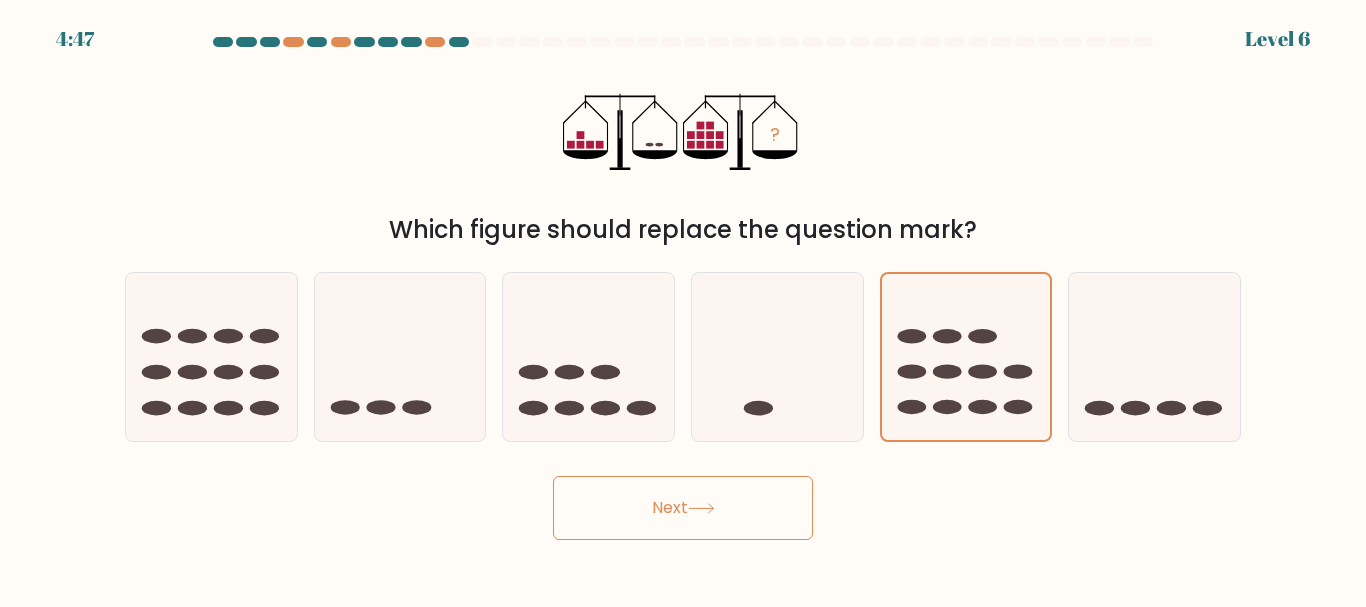 click on "Next" at bounding box center (683, 508) 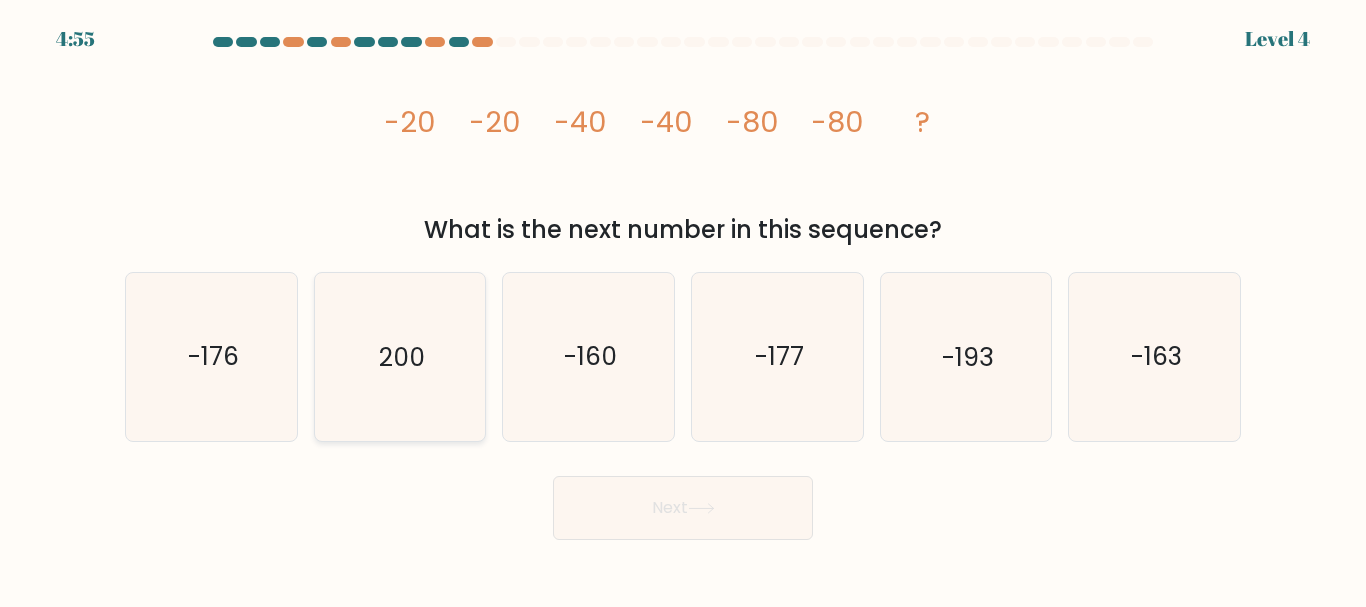 click on "200" at bounding box center [399, 356] 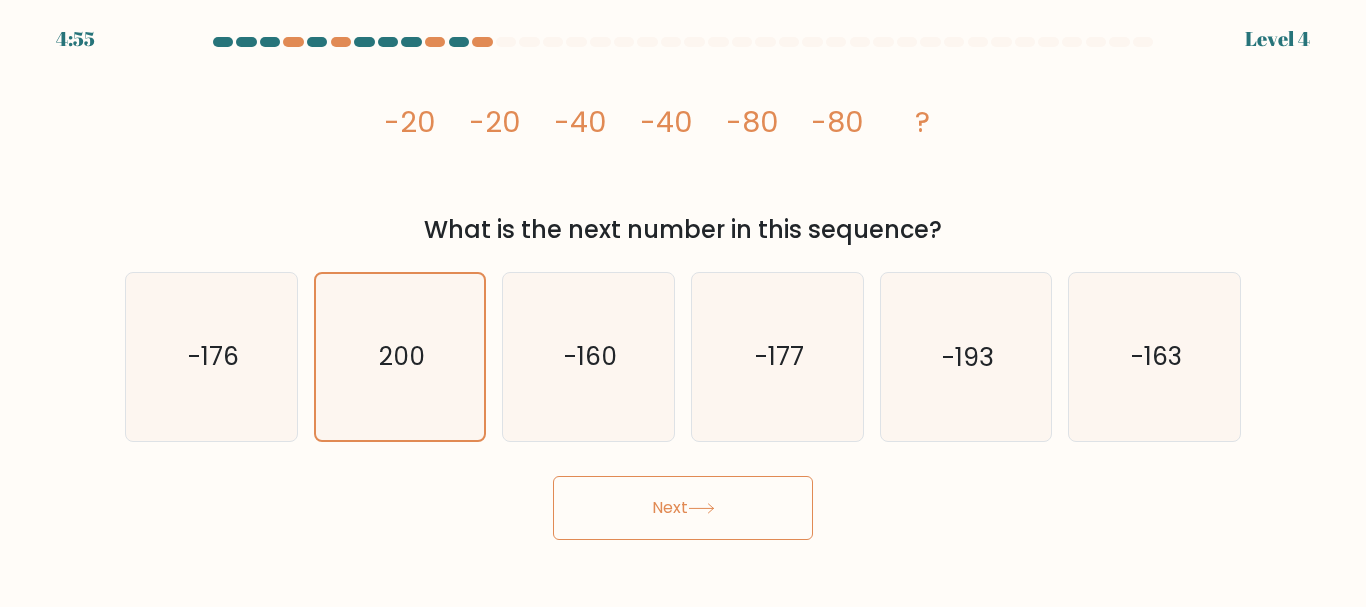 click on "Next" at bounding box center [683, 508] 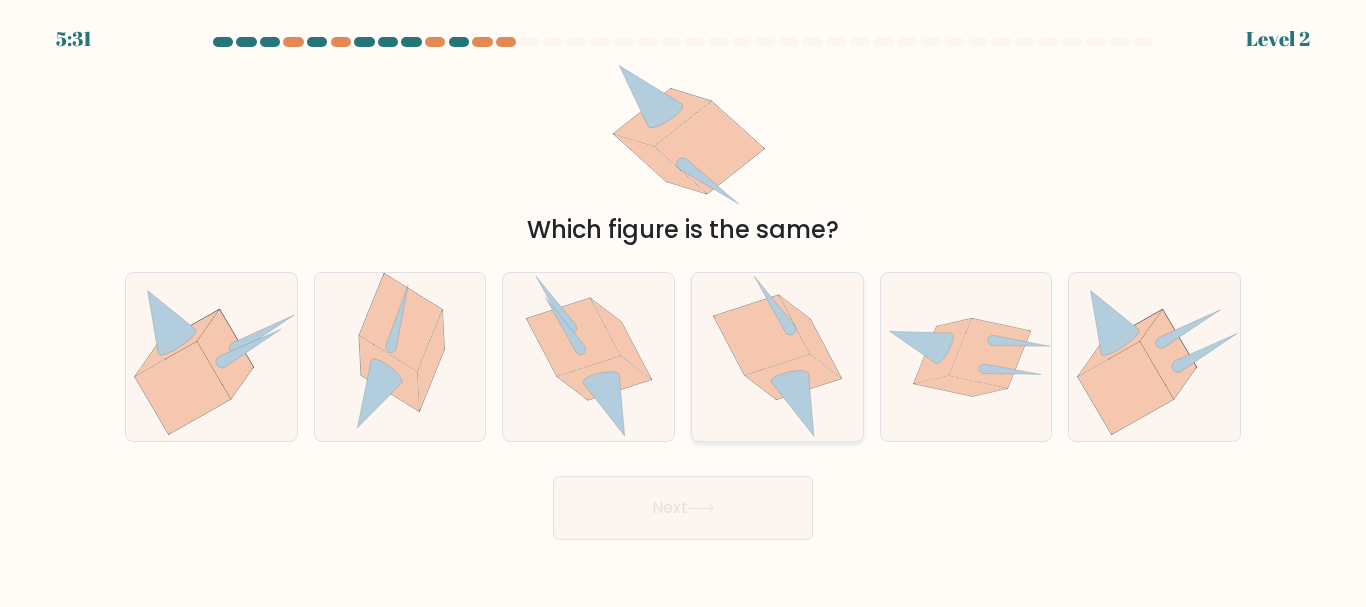 click at bounding box center [761, 335] 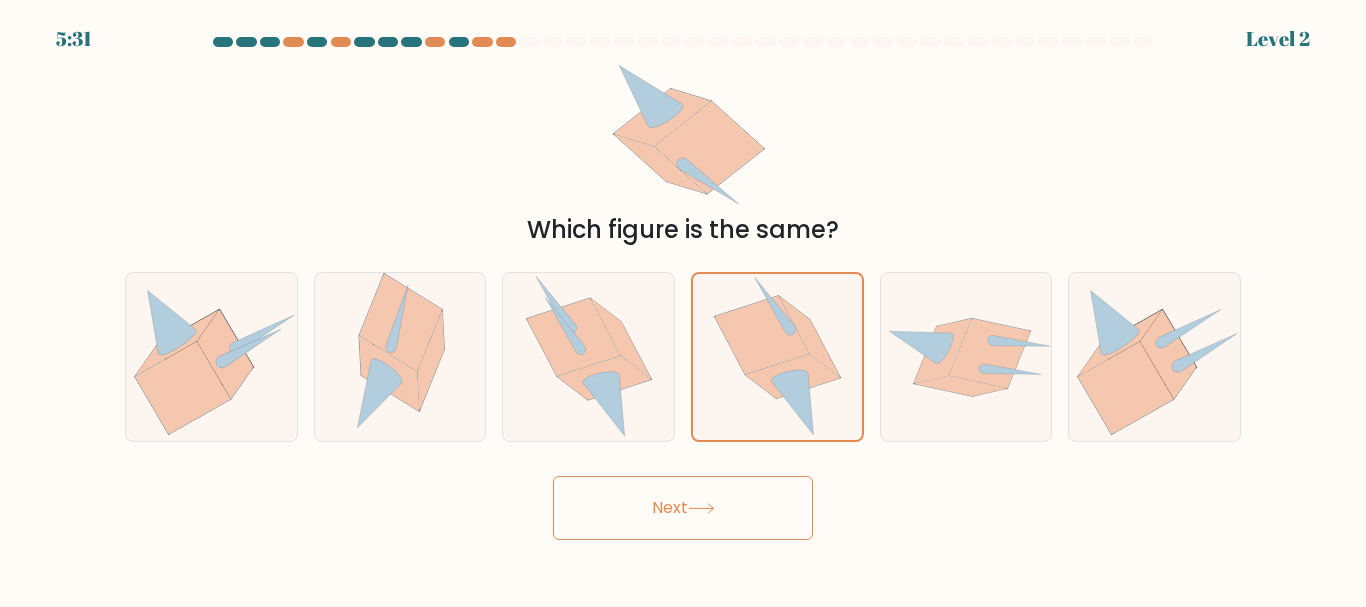 click on "Next" at bounding box center (683, 508) 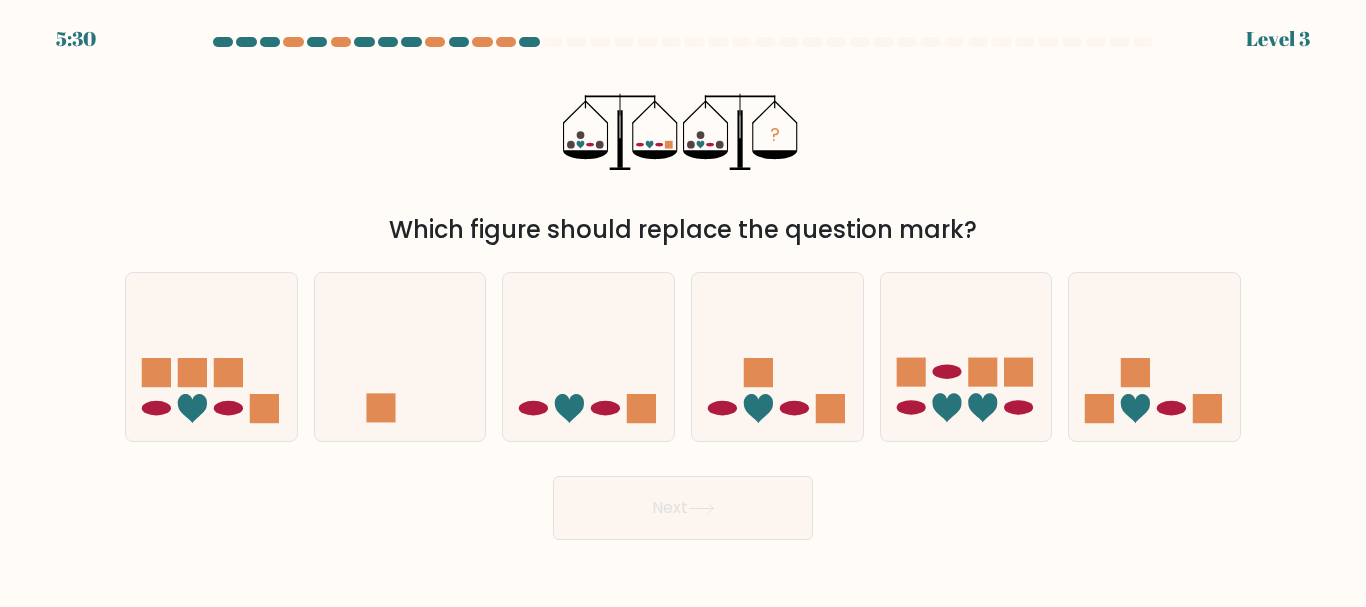click at bounding box center (701, 508) 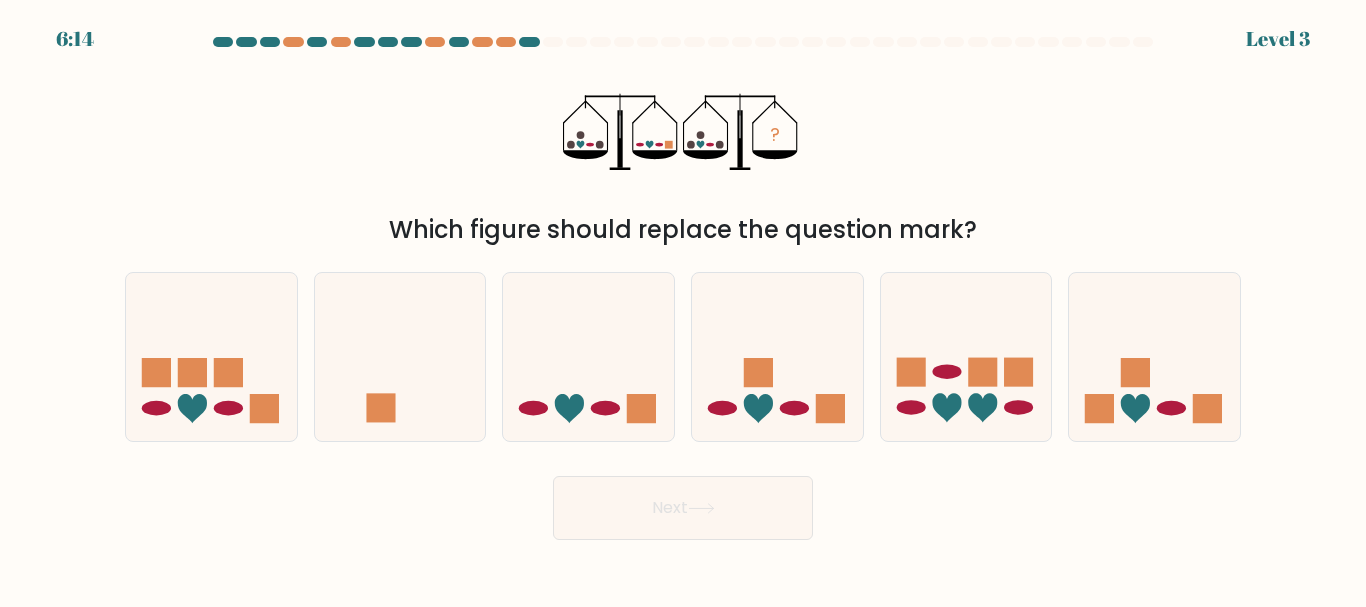 click on "?
Which figure should replace the question mark?" at bounding box center [683, 151] 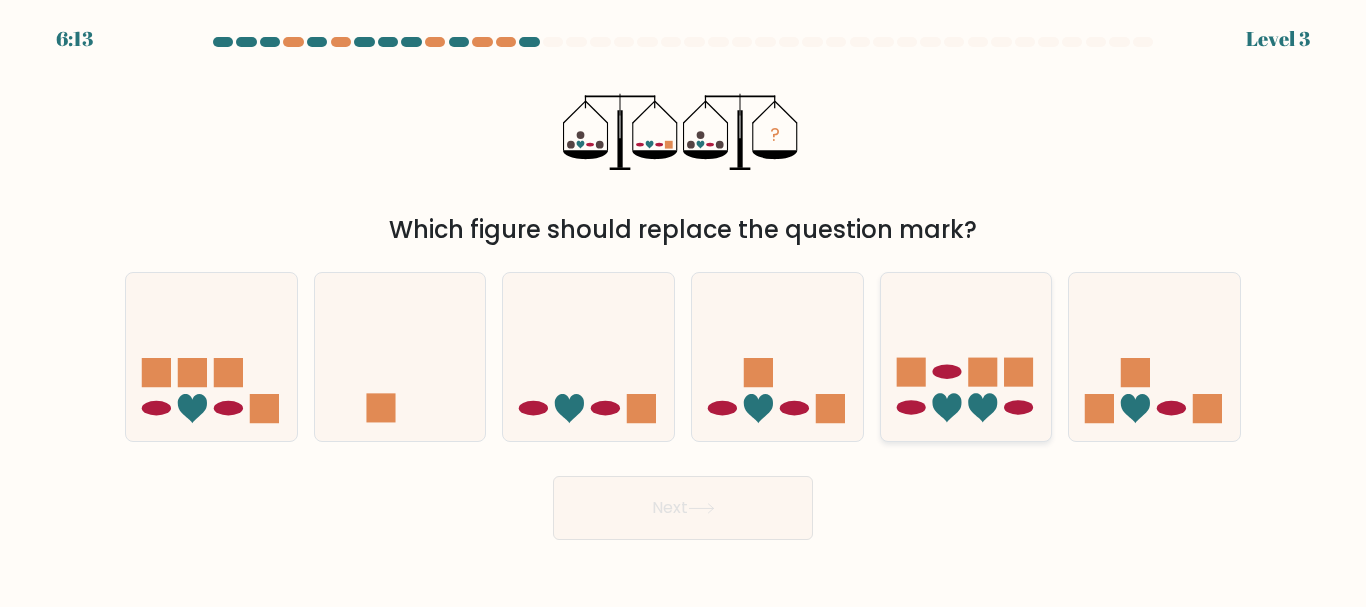 click at bounding box center [966, 356] 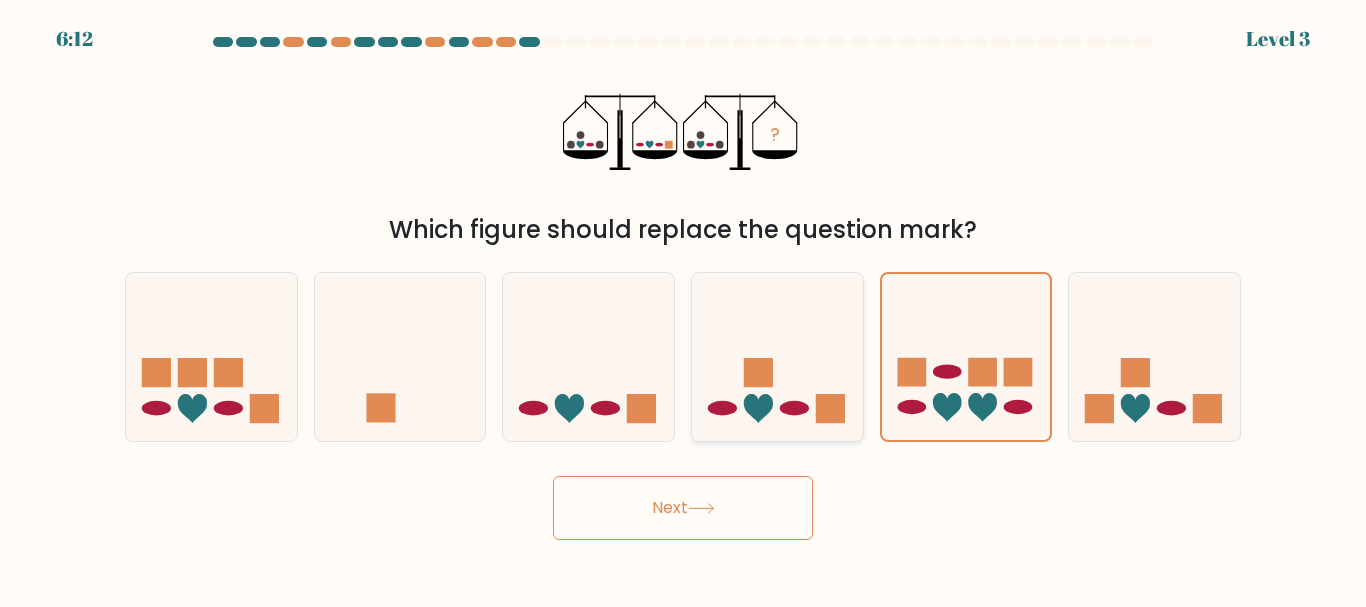 click at bounding box center [777, 356] 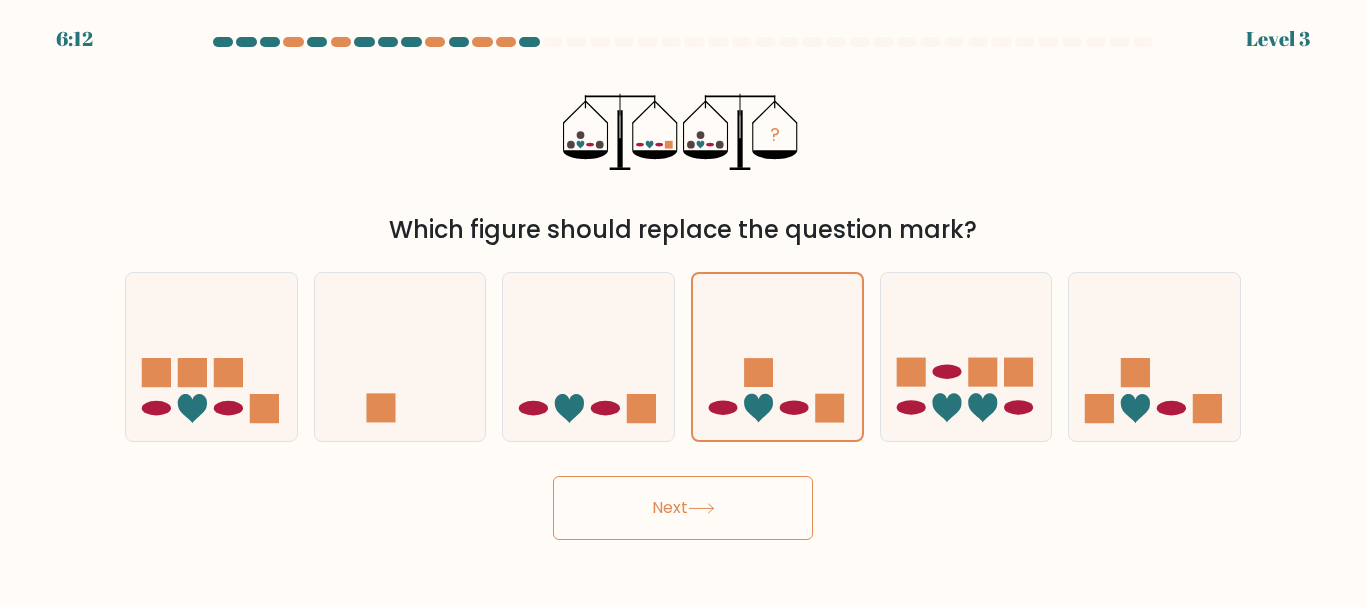 click on "Next" at bounding box center [683, 508] 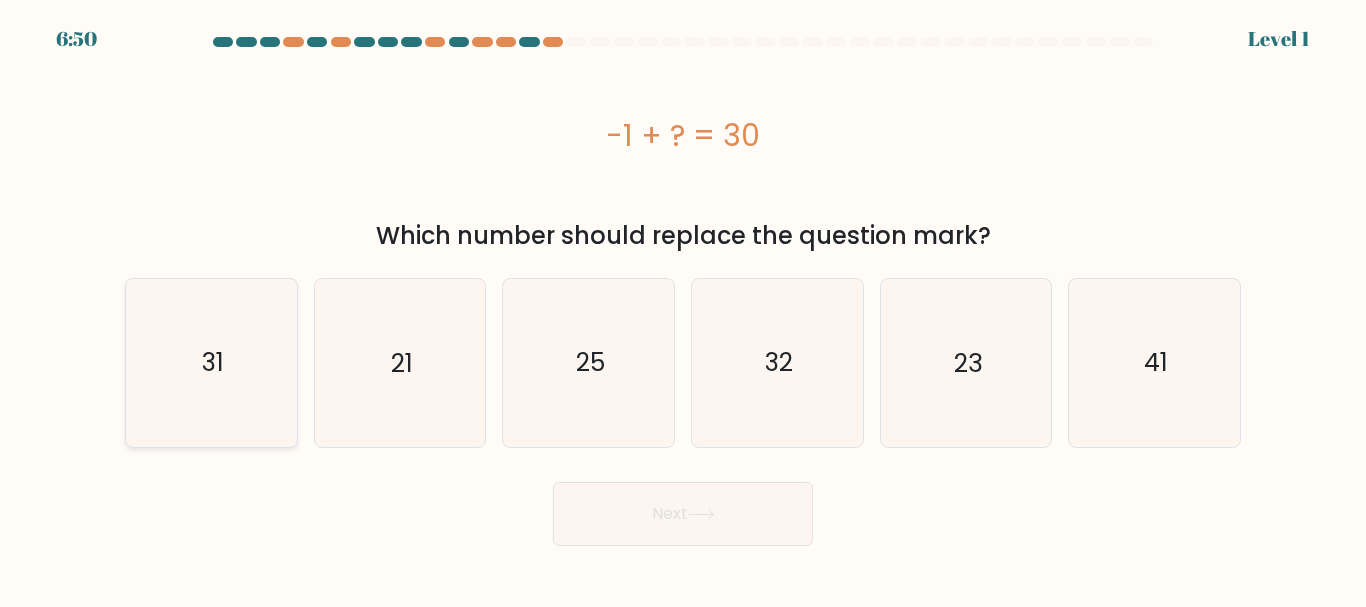 click on "31" at bounding box center (211, 362) 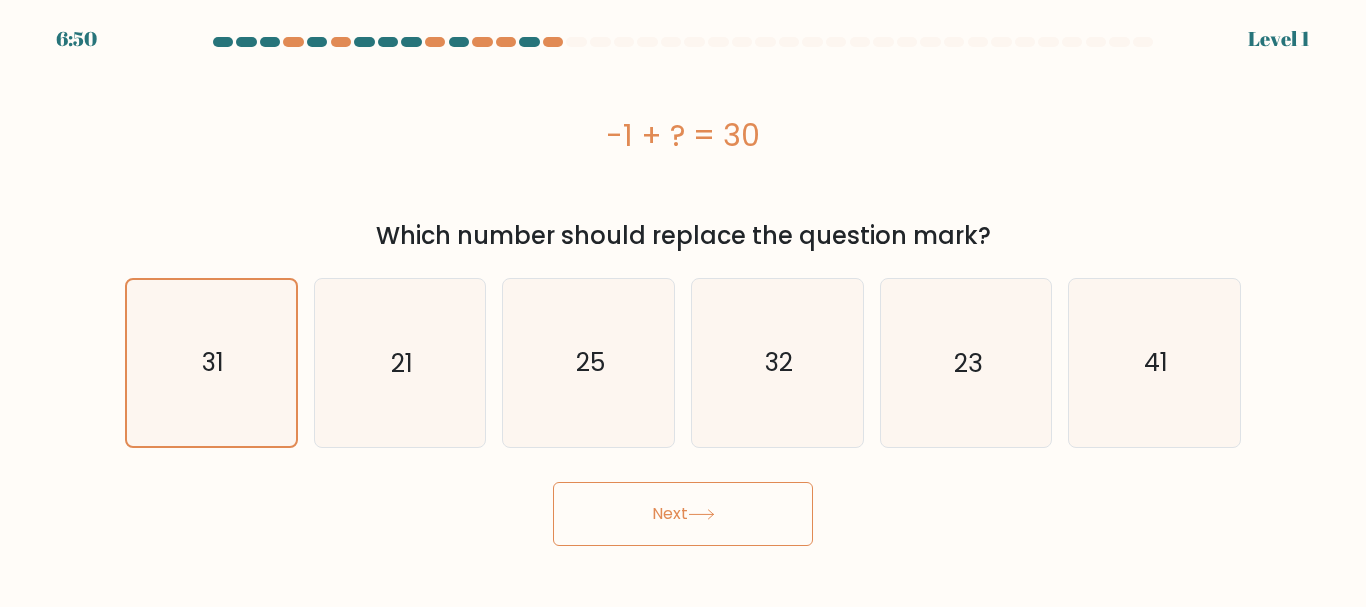 click at bounding box center (701, 514) 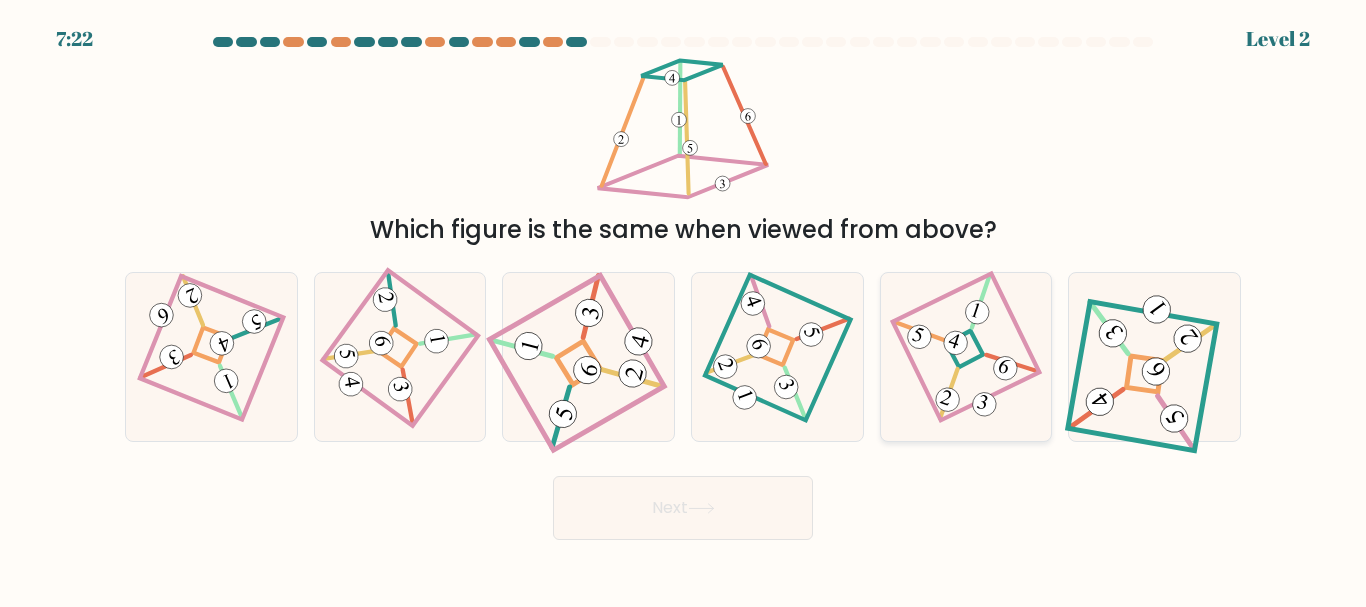 click at bounding box center (966, 357) 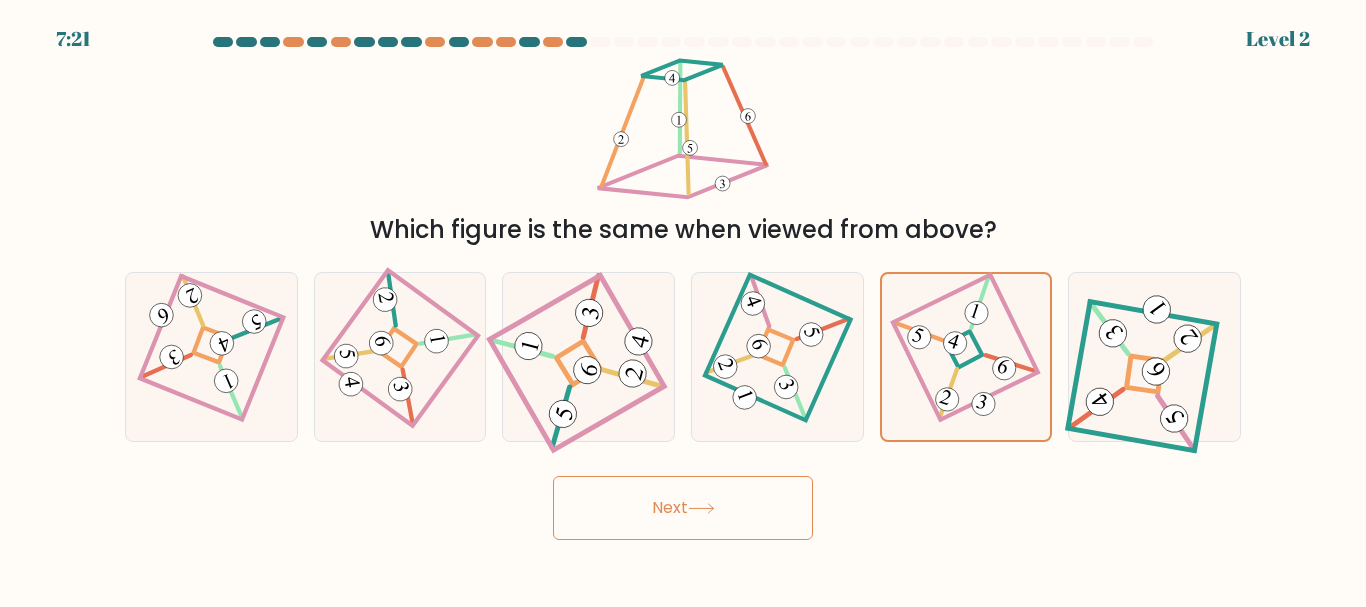 click on "Next" at bounding box center [683, 508] 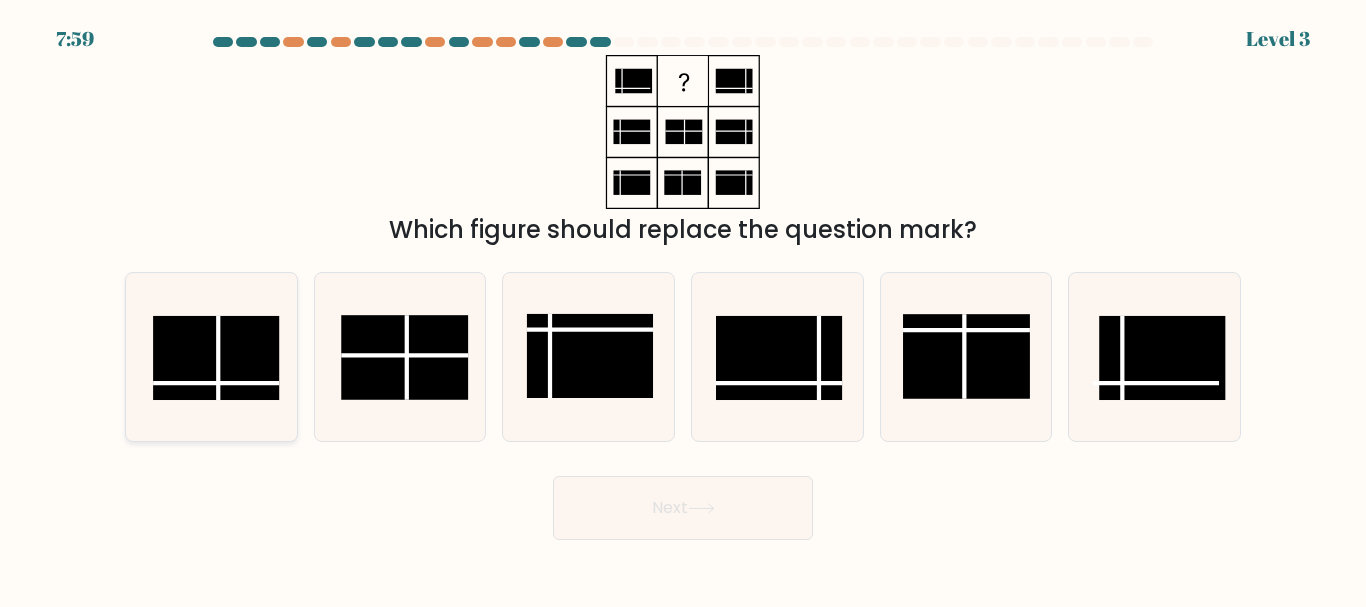 drag, startPoint x: 231, startPoint y: 362, endPoint x: 241, endPoint y: 367, distance: 11.18034 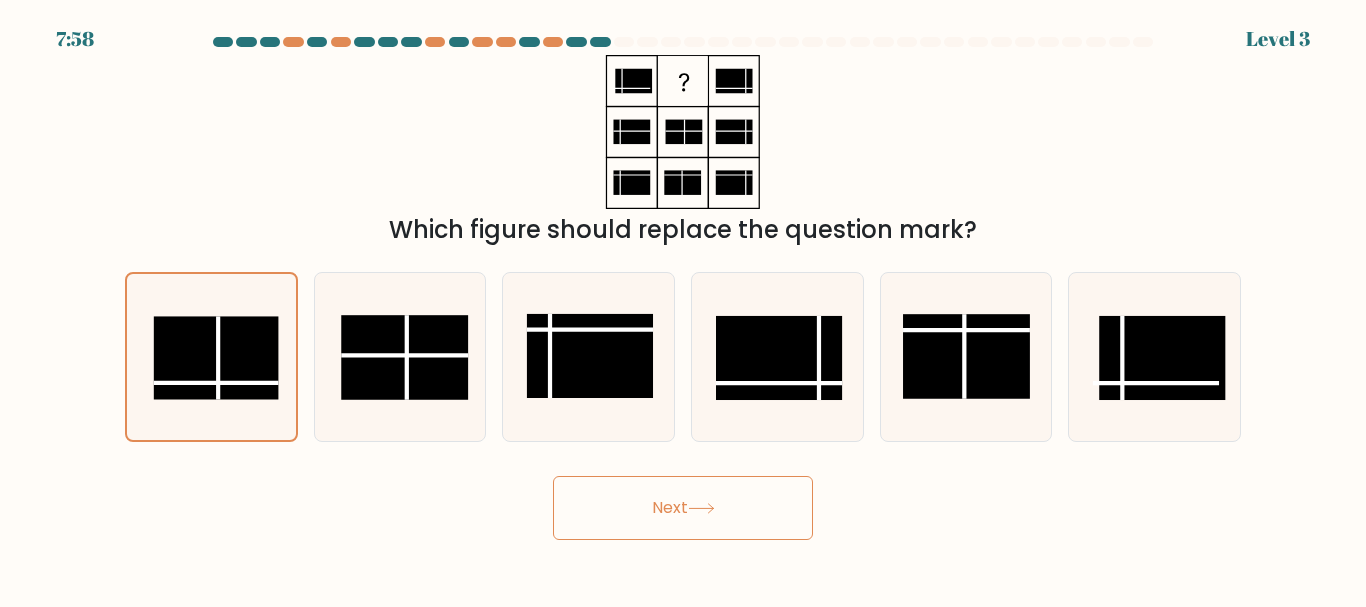 click on "Next" at bounding box center [683, 508] 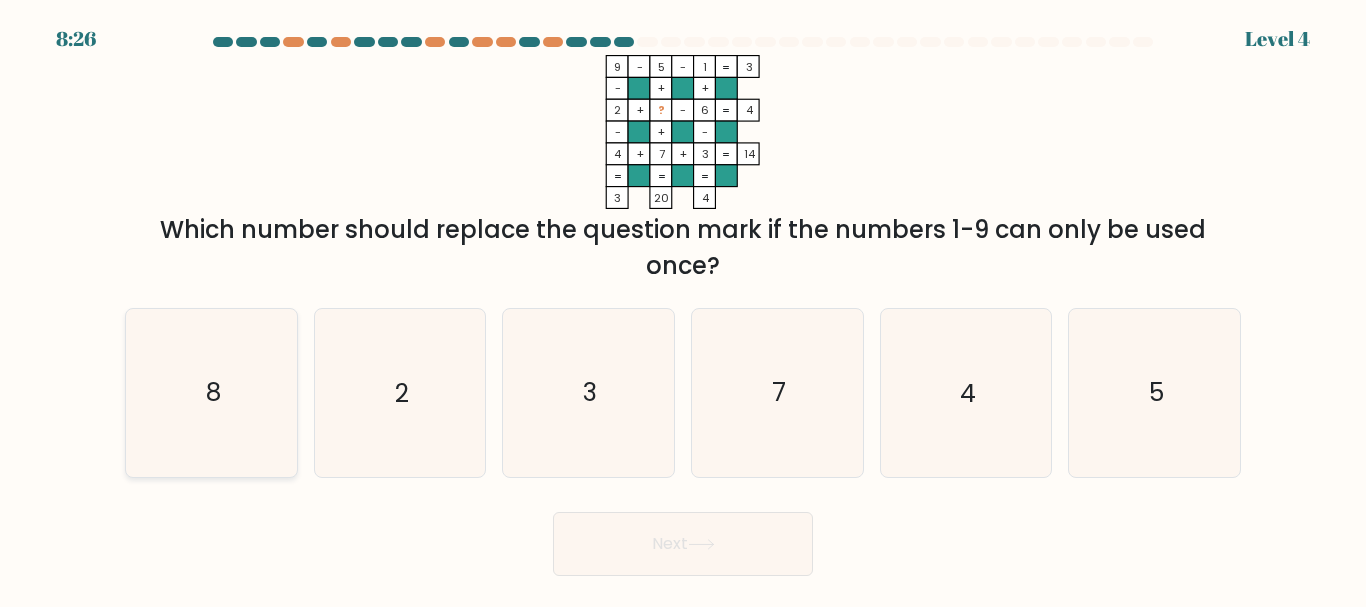 click on "8" at bounding box center [211, 392] 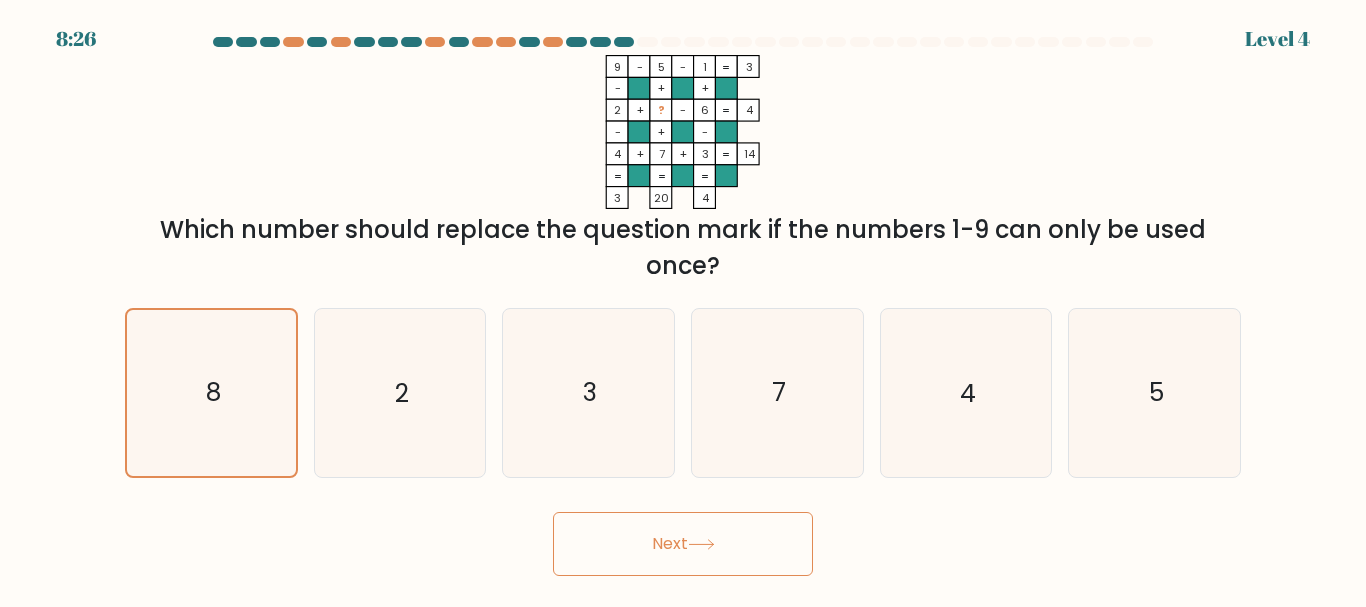 click on "Next" at bounding box center (683, 544) 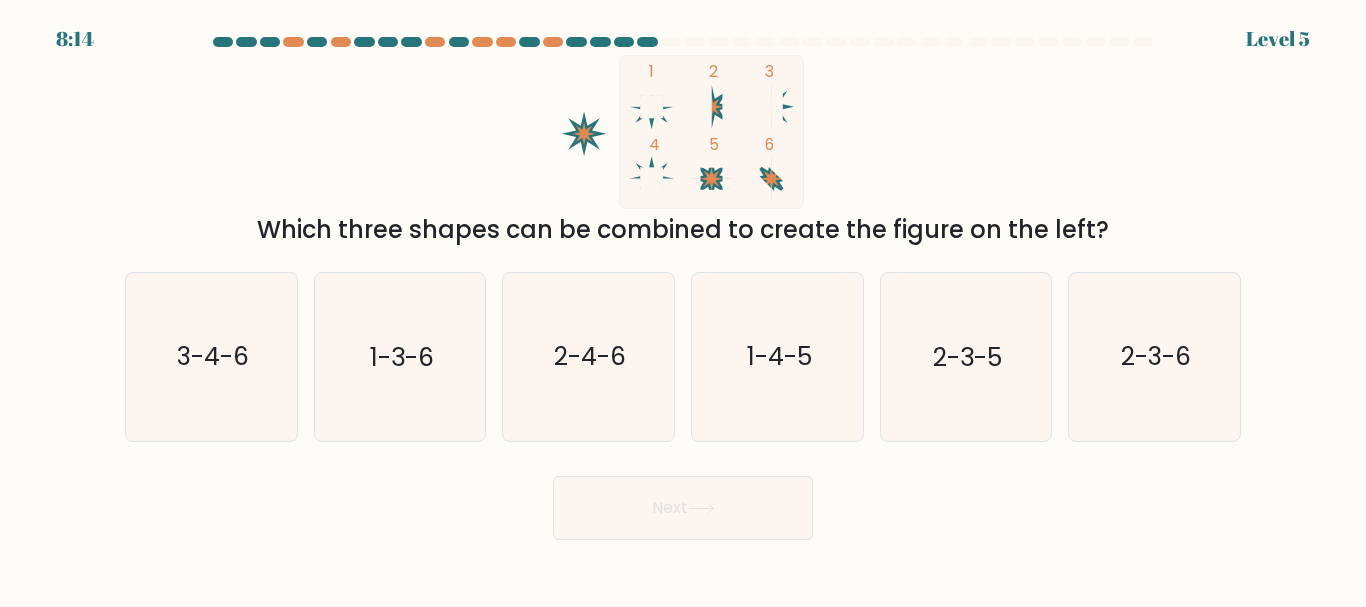 drag, startPoint x: 612, startPoint y: 378, endPoint x: 653, endPoint y: 475, distance: 105.30907 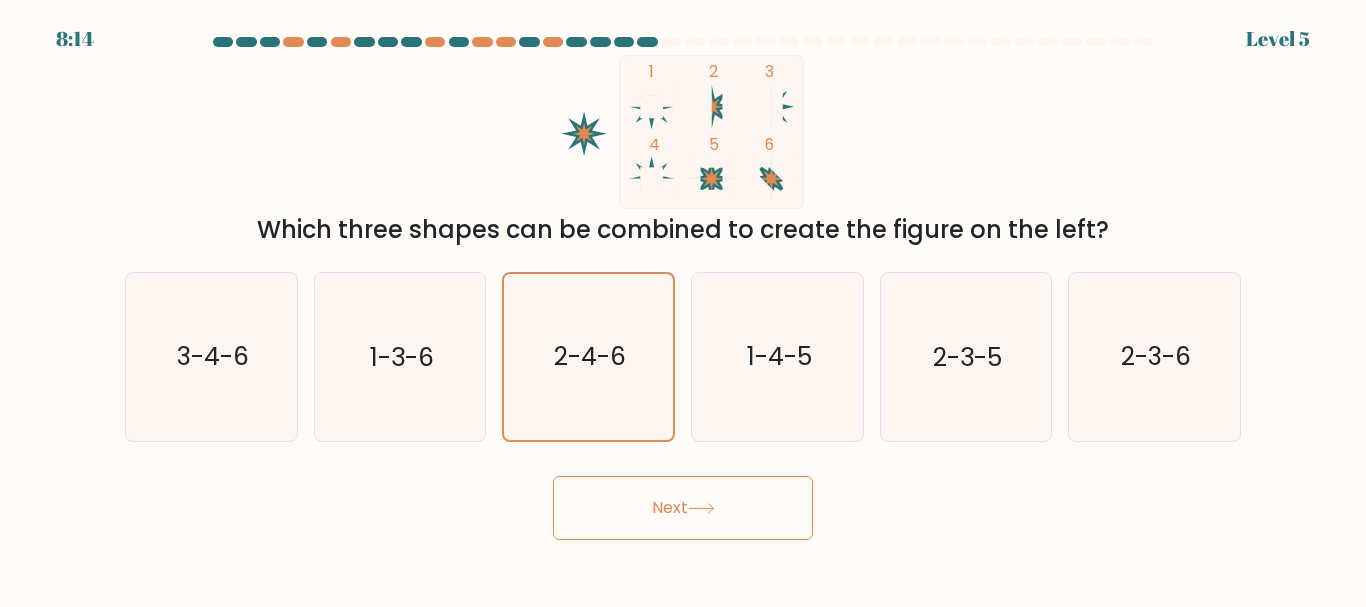 click on "Next" at bounding box center [683, 508] 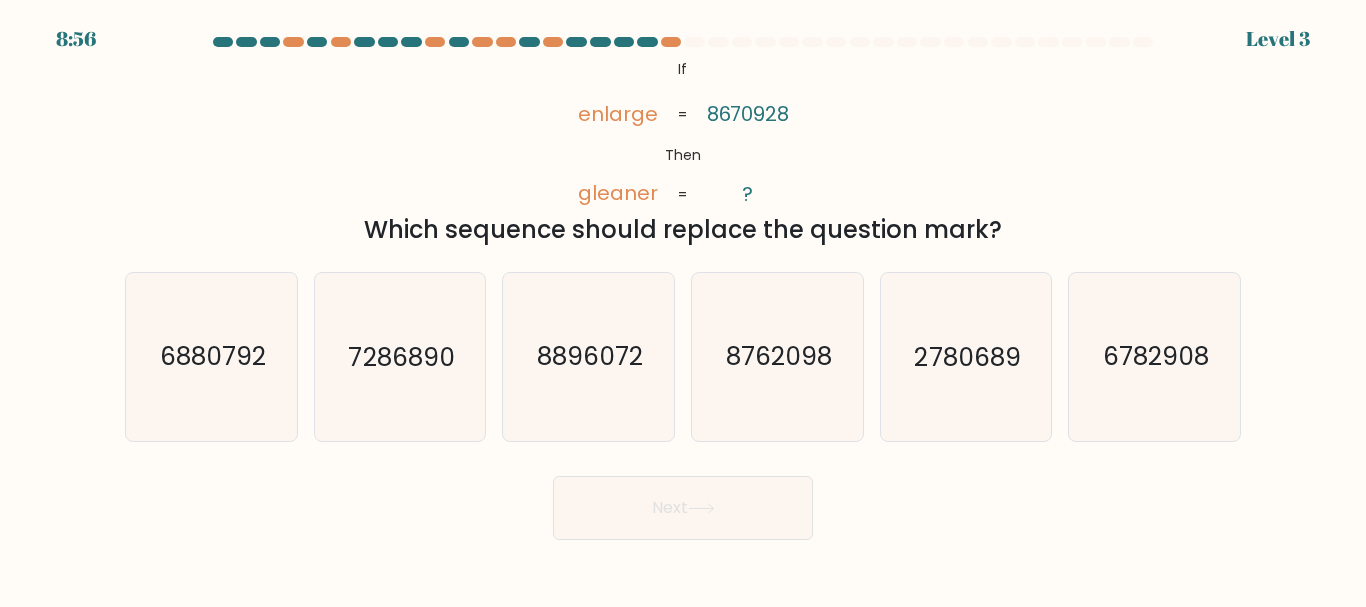 click on "8762098" at bounding box center (777, 356) 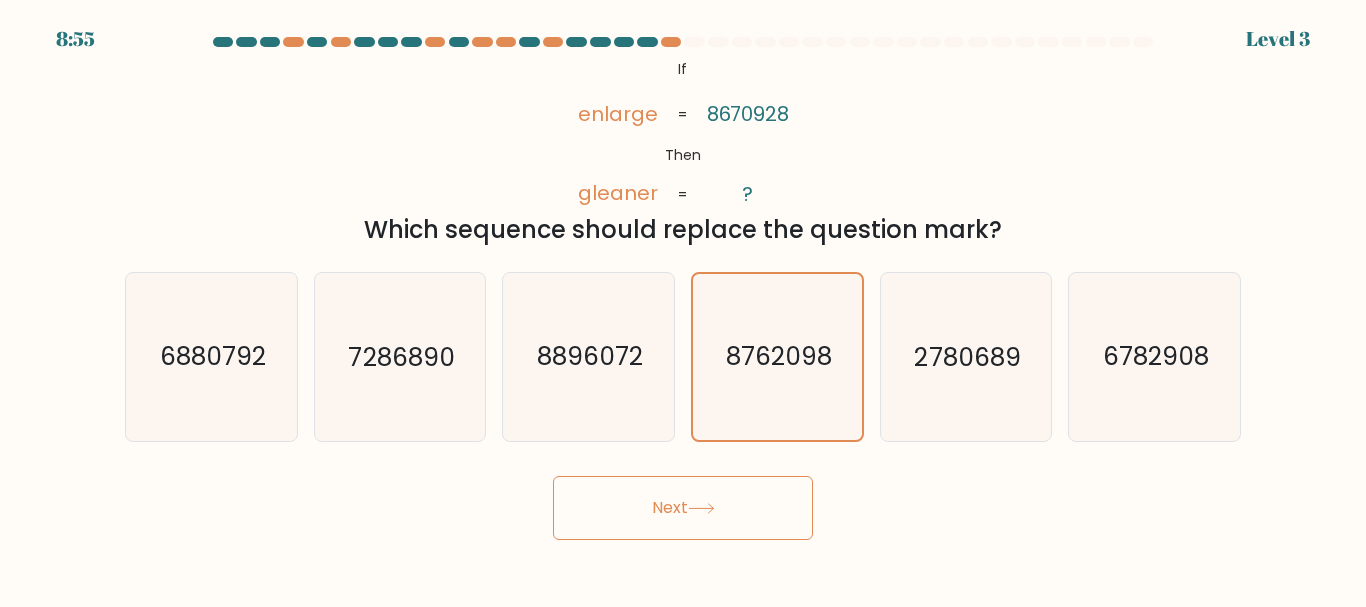 click at bounding box center (701, 508) 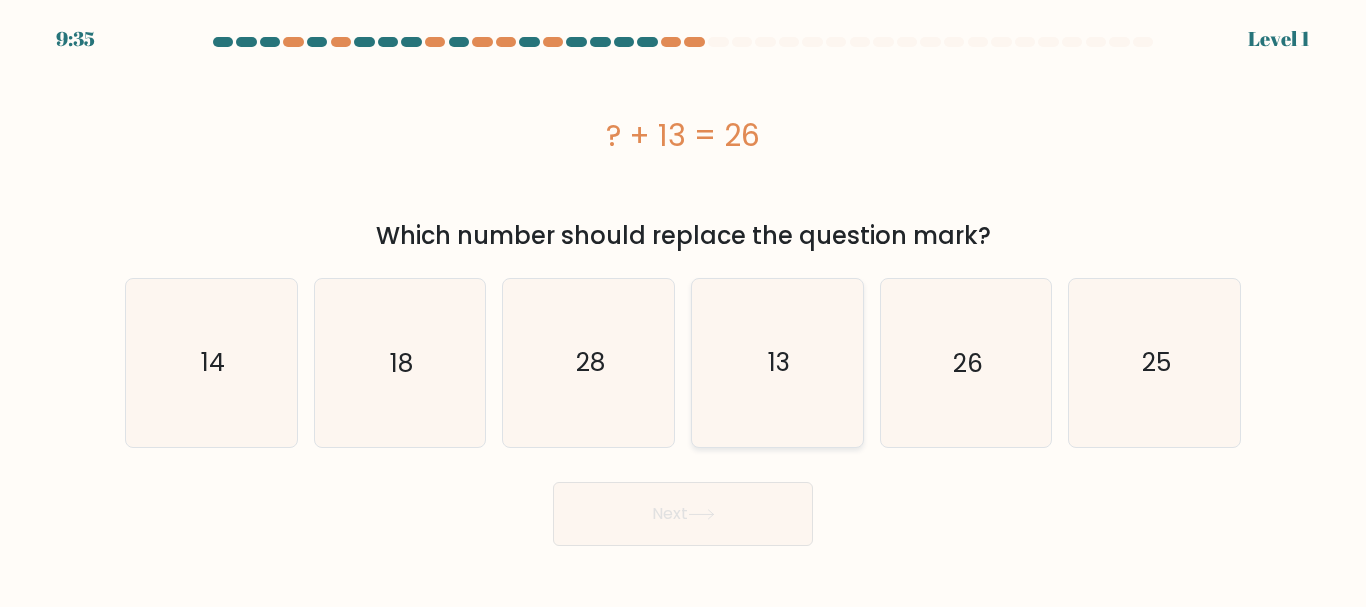 click on "13" at bounding box center (777, 362) 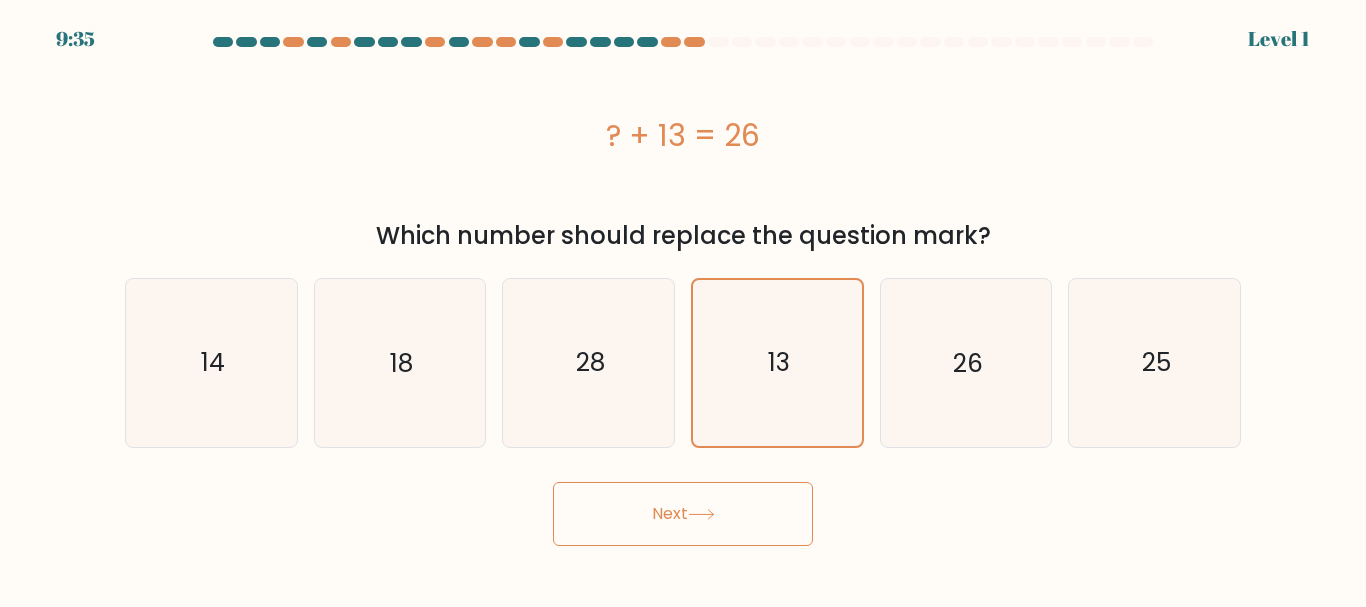 click on "Next" at bounding box center [683, 514] 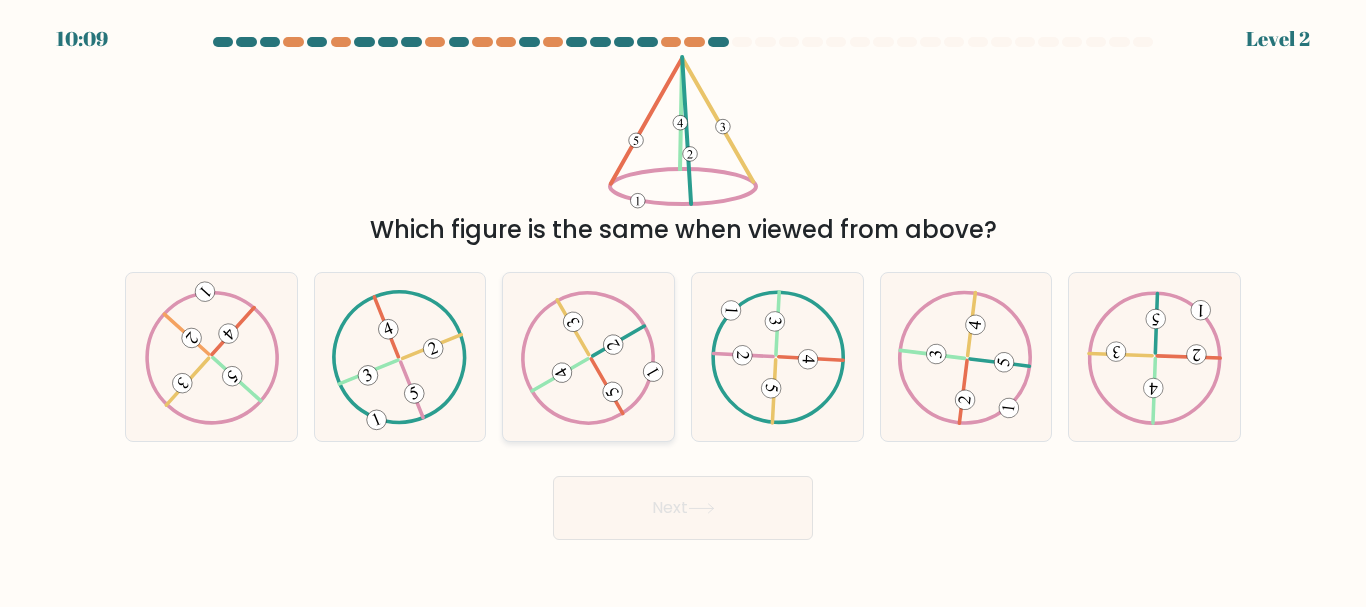 click at bounding box center (588, 357) 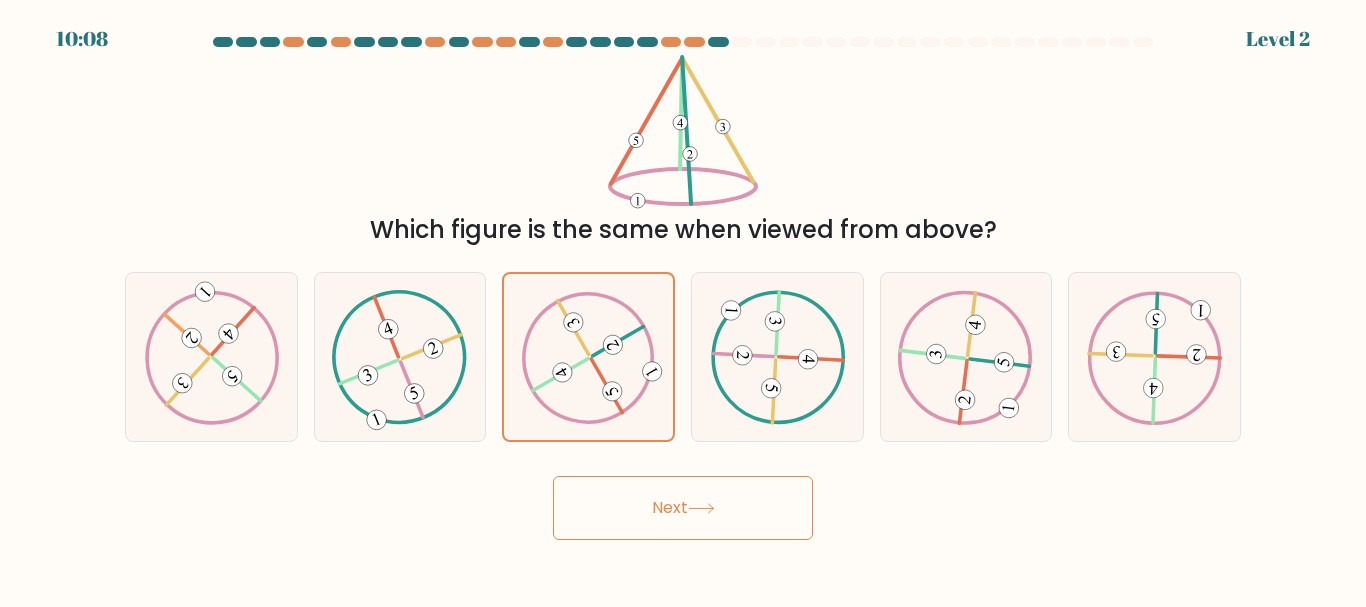 click on "Next" at bounding box center (683, 508) 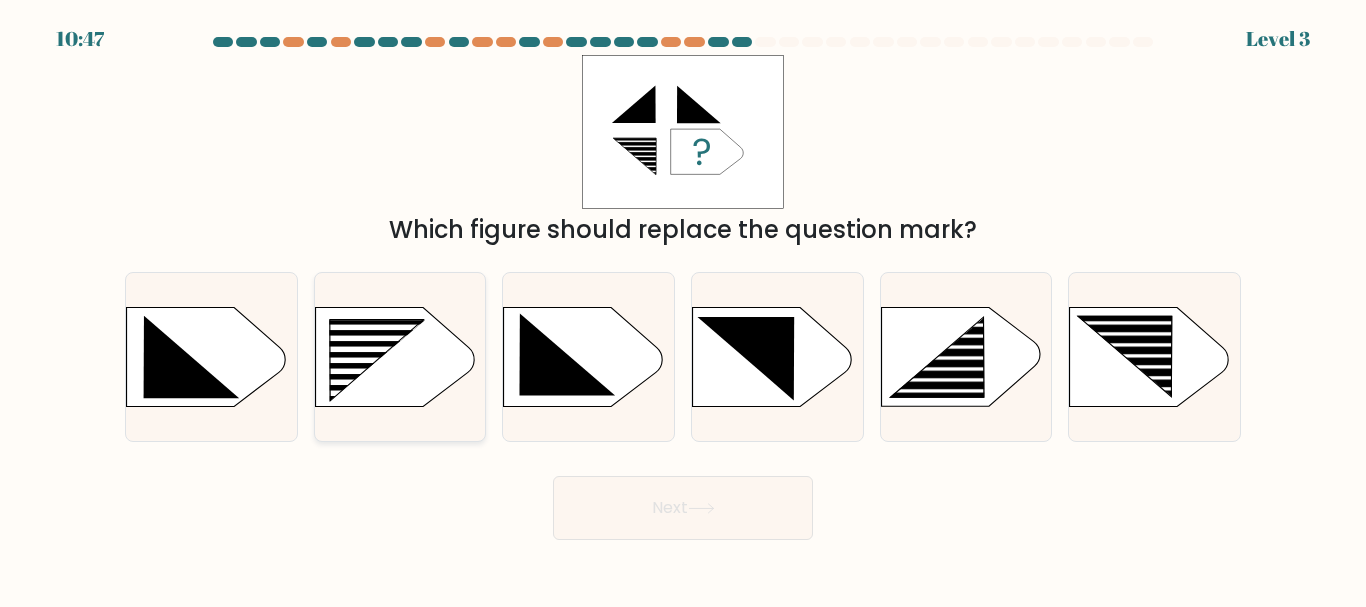 click at bounding box center [322, 320] 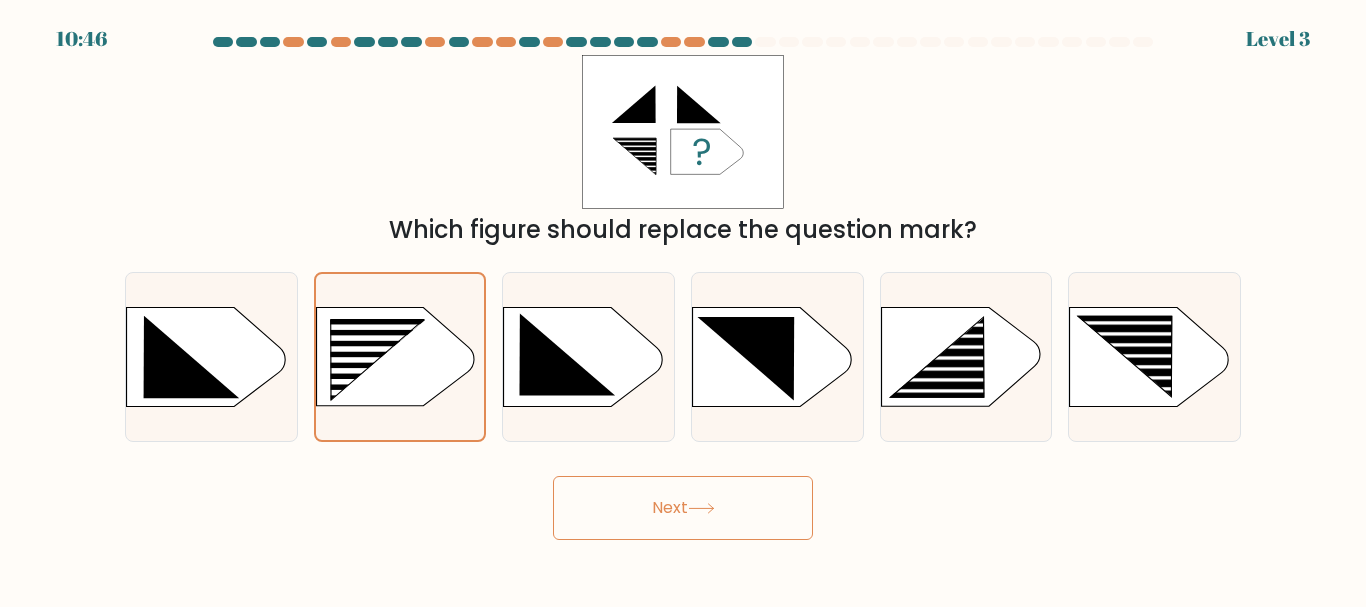 click on "Next" at bounding box center (683, 508) 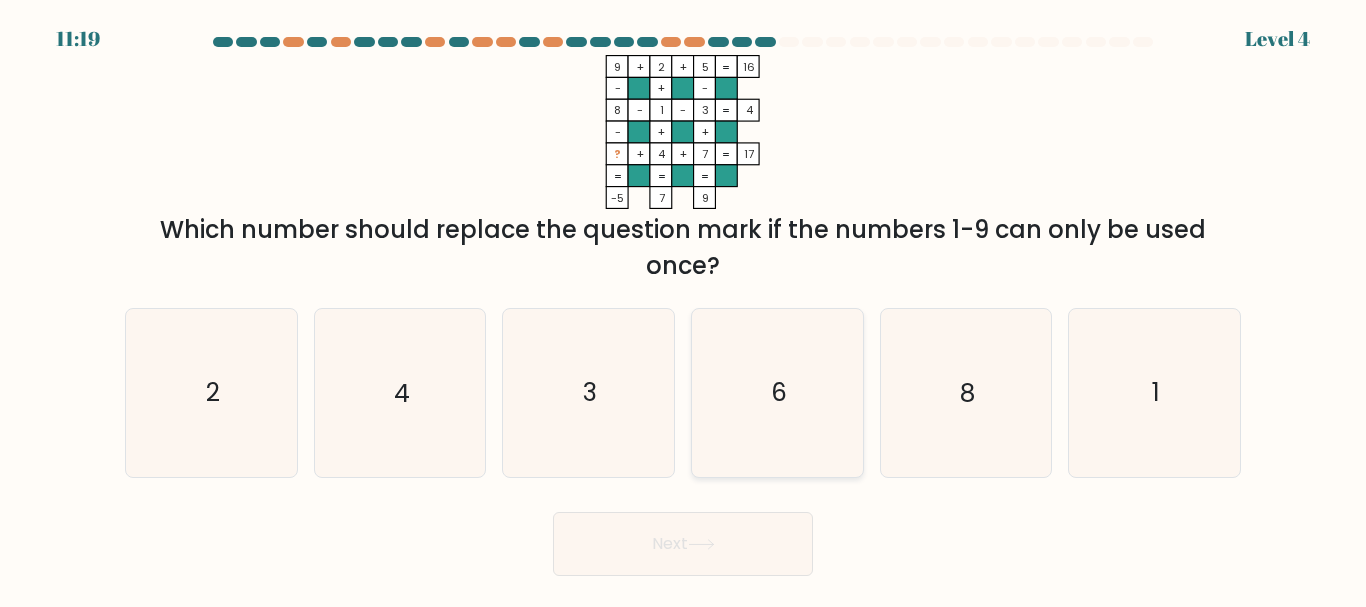 click on "6" at bounding box center (777, 392) 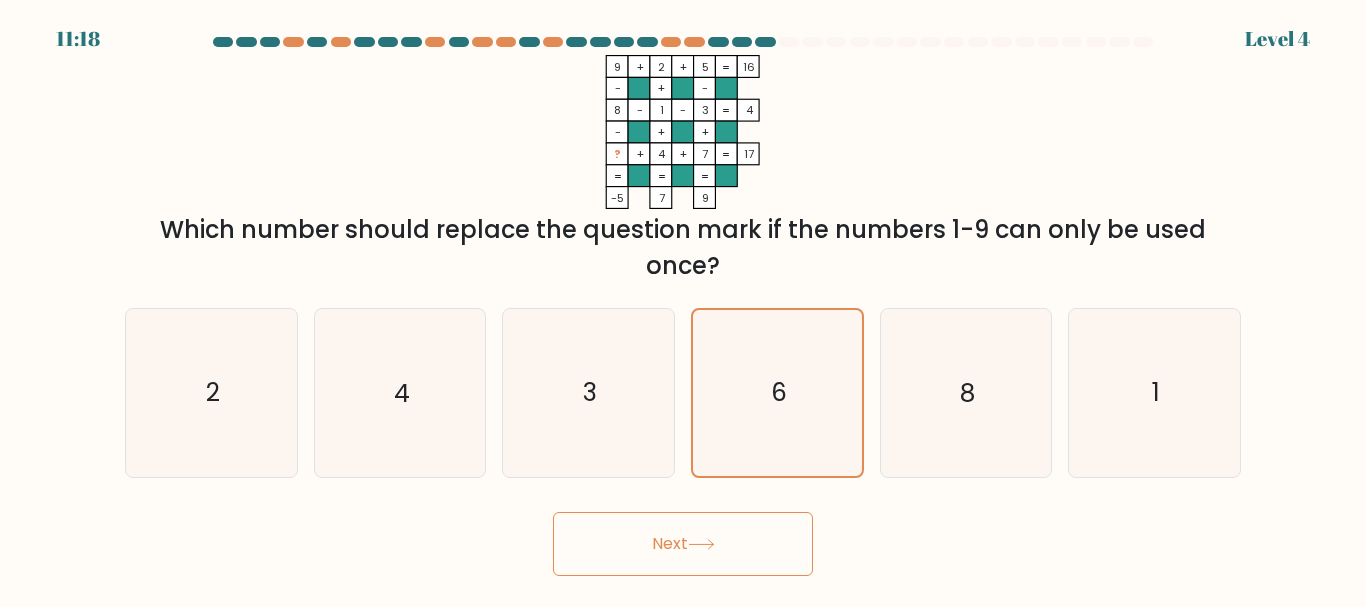 click on "Next" at bounding box center [683, 544] 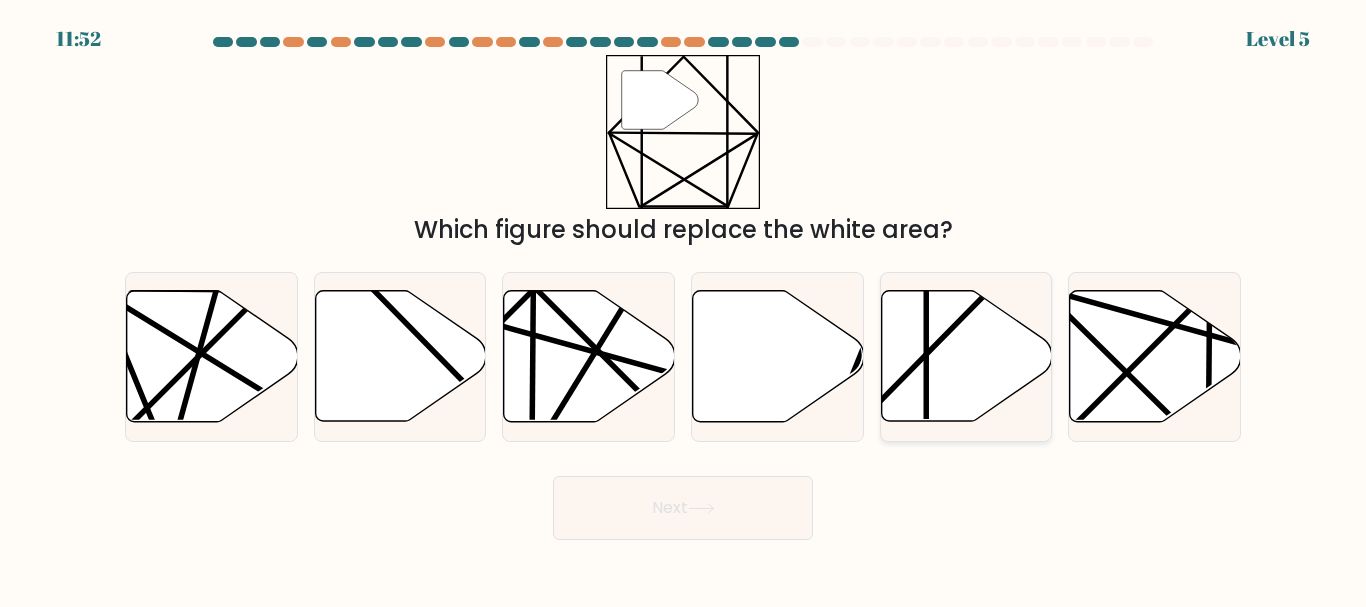 click at bounding box center [966, 356] 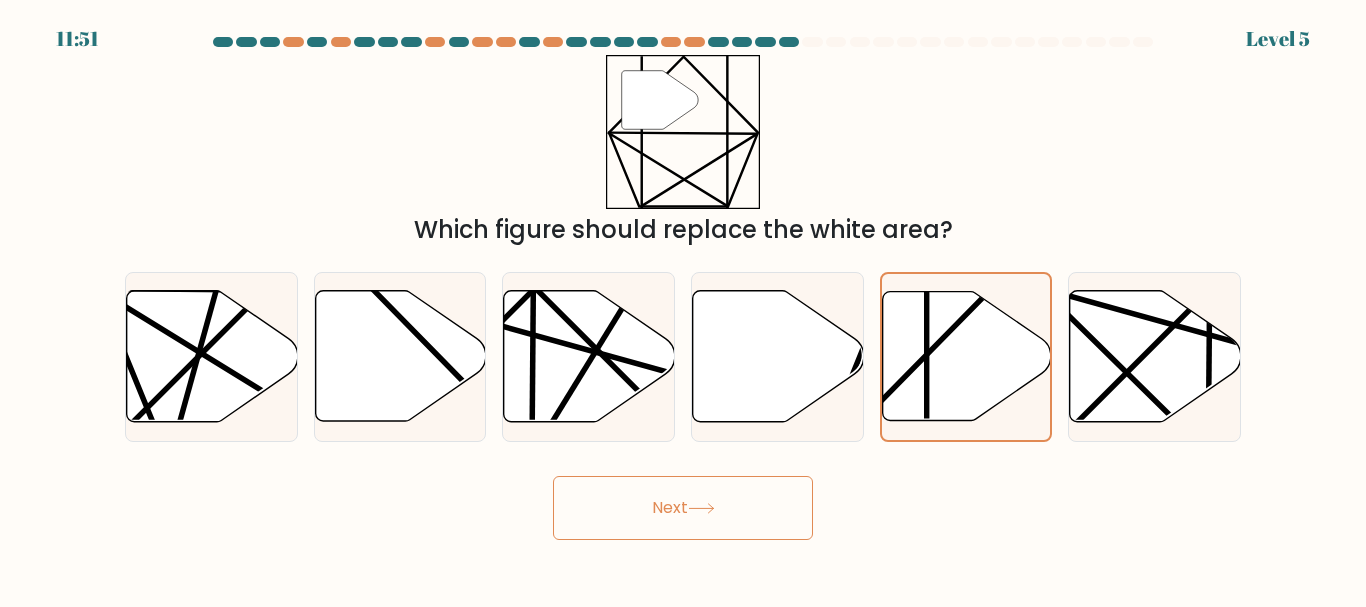click on "Next" at bounding box center (683, 508) 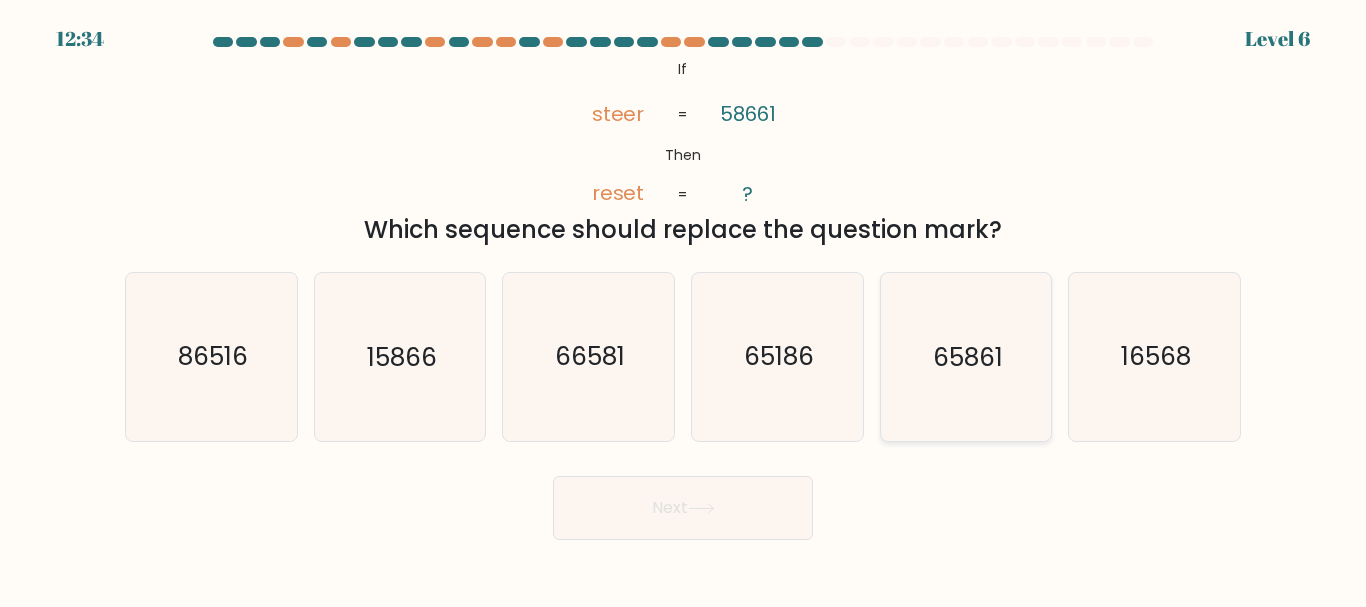 click on "65861" at bounding box center [965, 356] 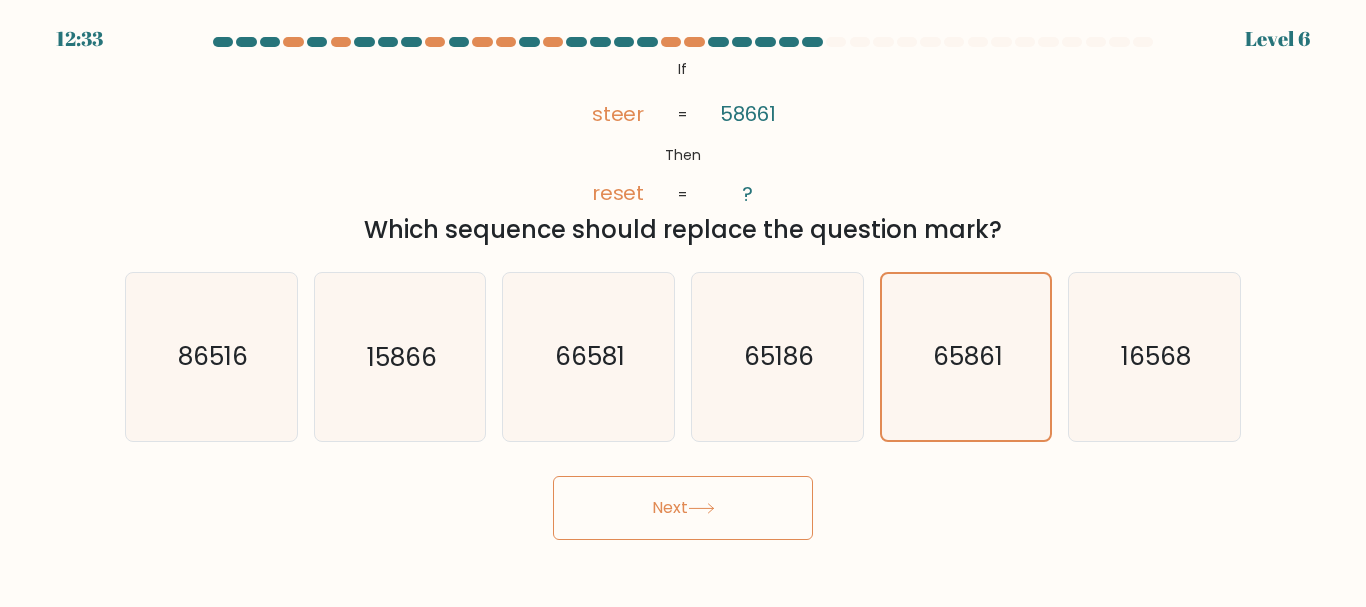 click at bounding box center [701, 508] 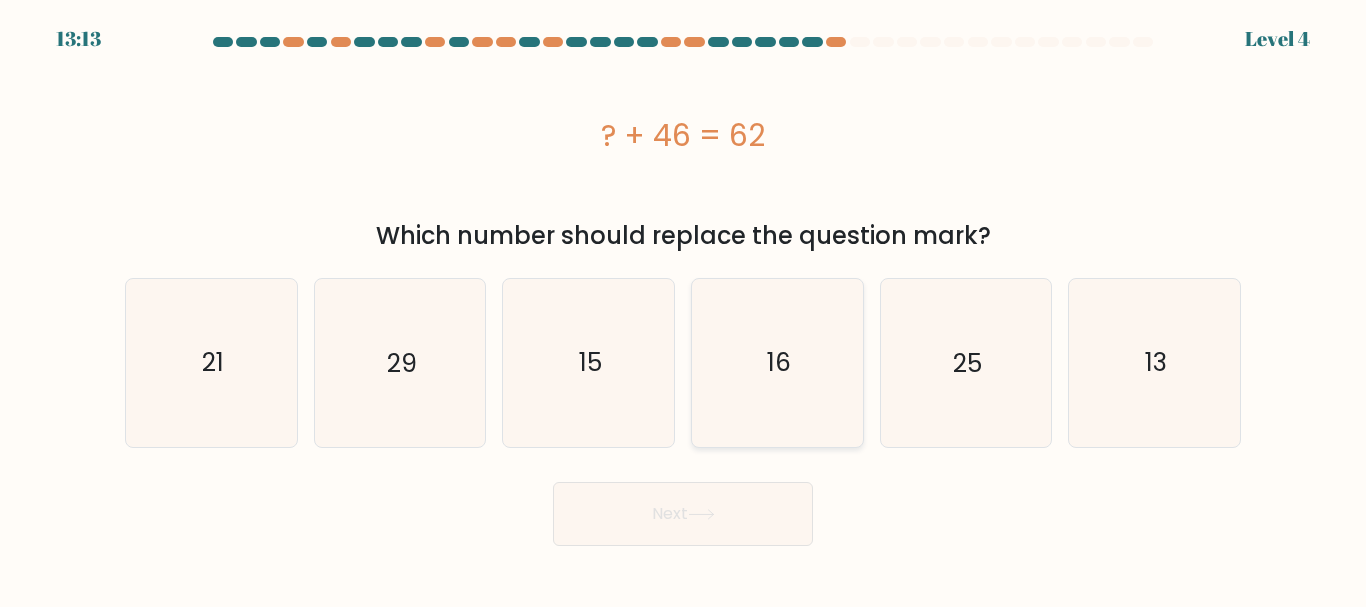 click on "16" at bounding box center (779, 362) 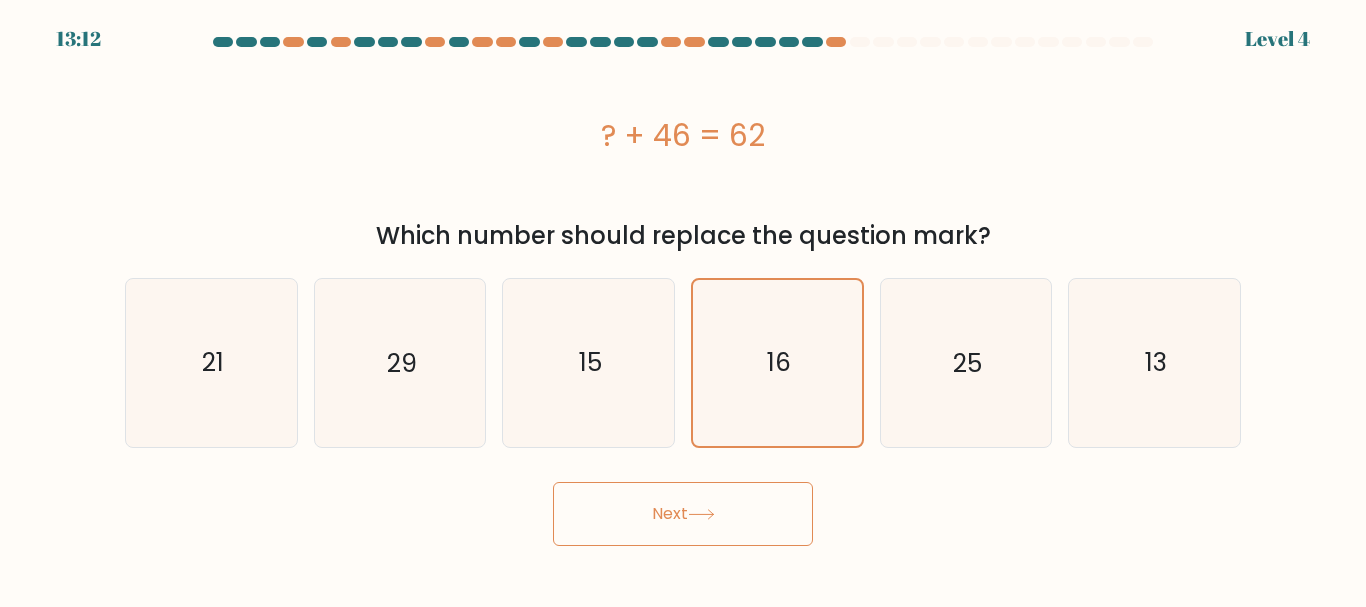click on "Next" at bounding box center (683, 514) 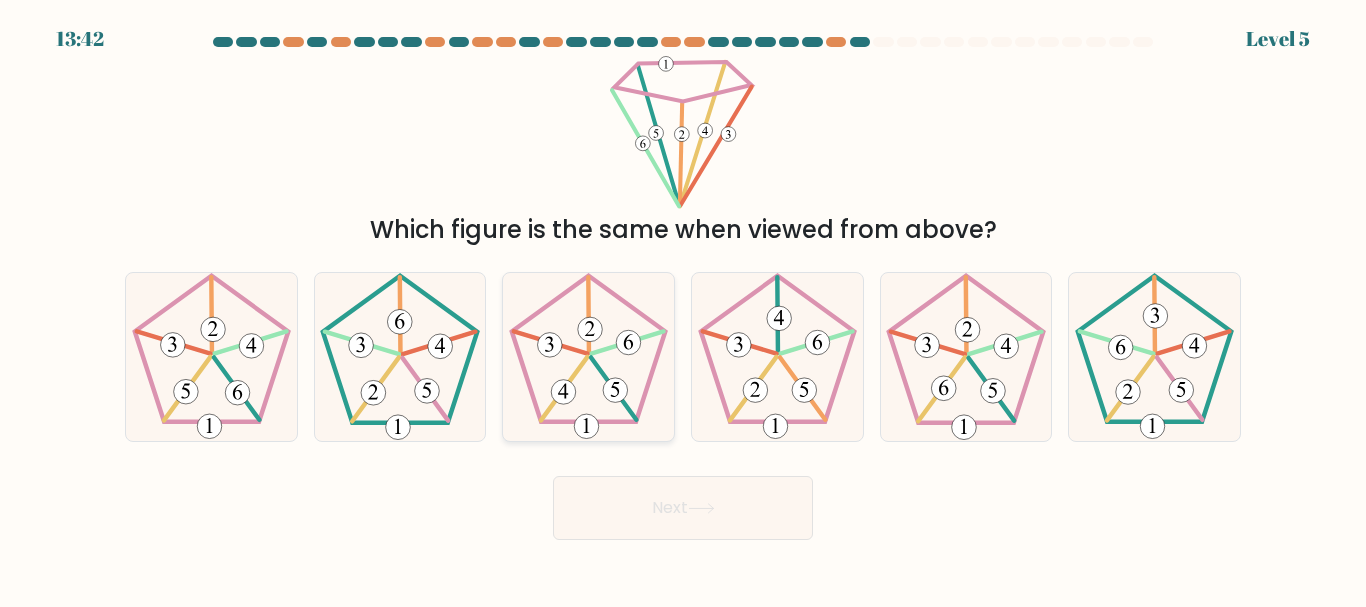 click at bounding box center [588, 356] 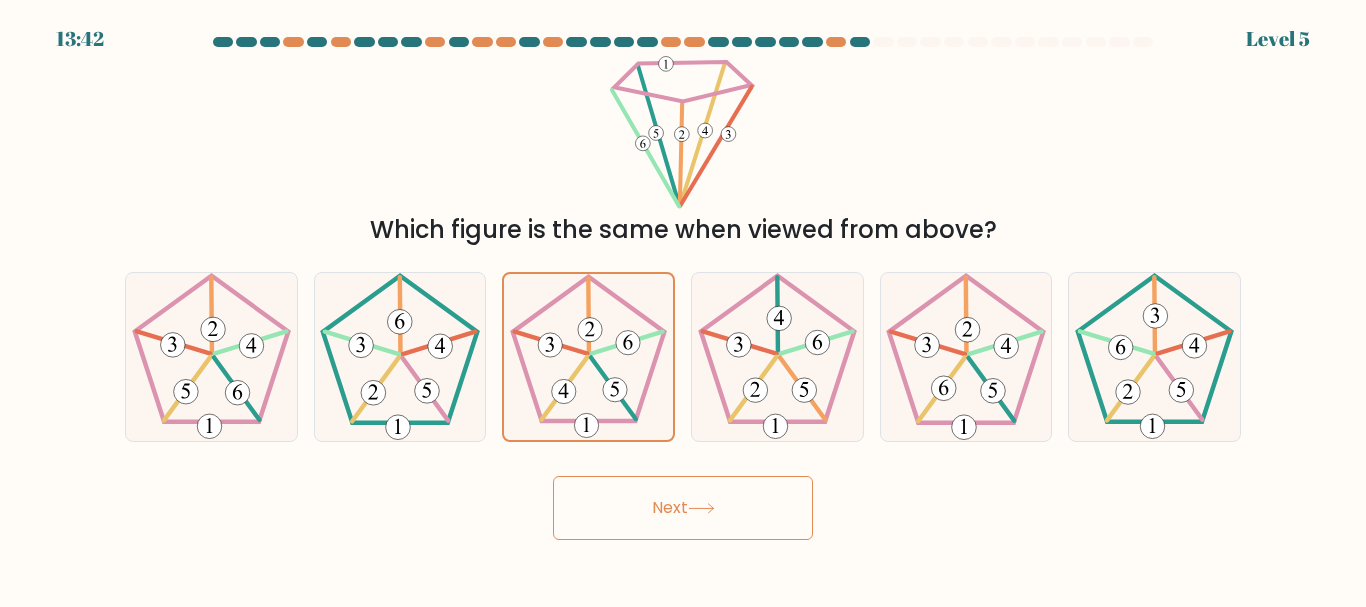 click on "Next" at bounding box center [683, 508] 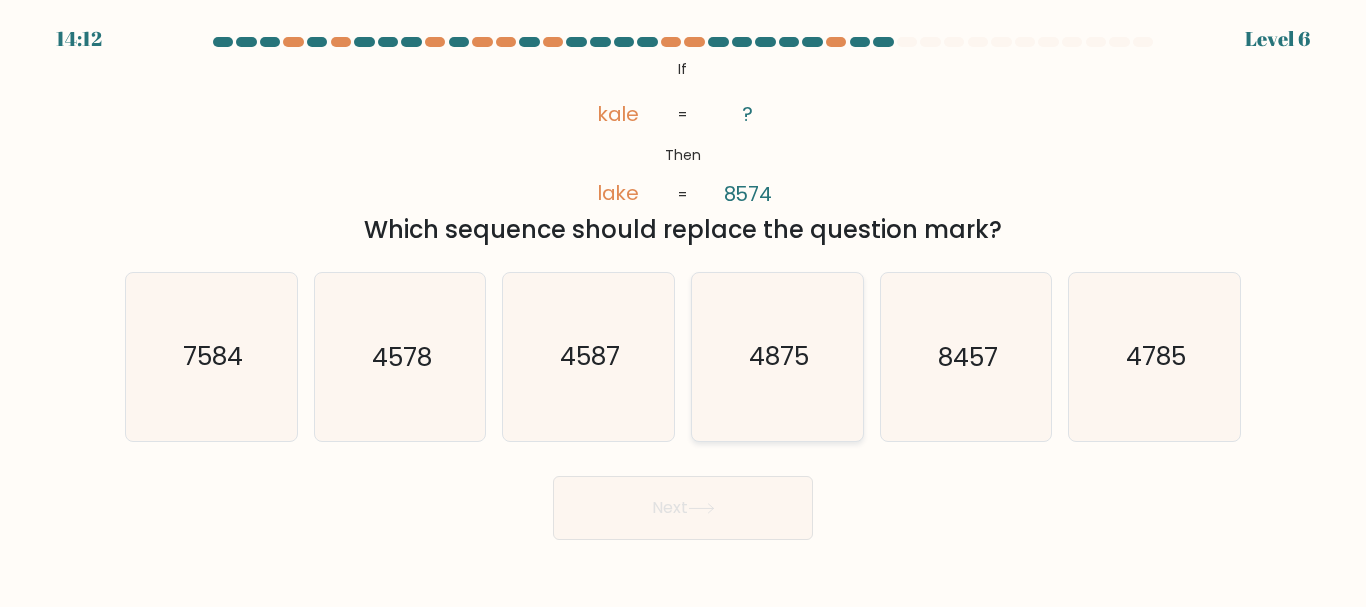 drag, startPoint x: 773, startPoint y: 290, endPoint x: 775, endPoint y: 334, distance: 44.04543 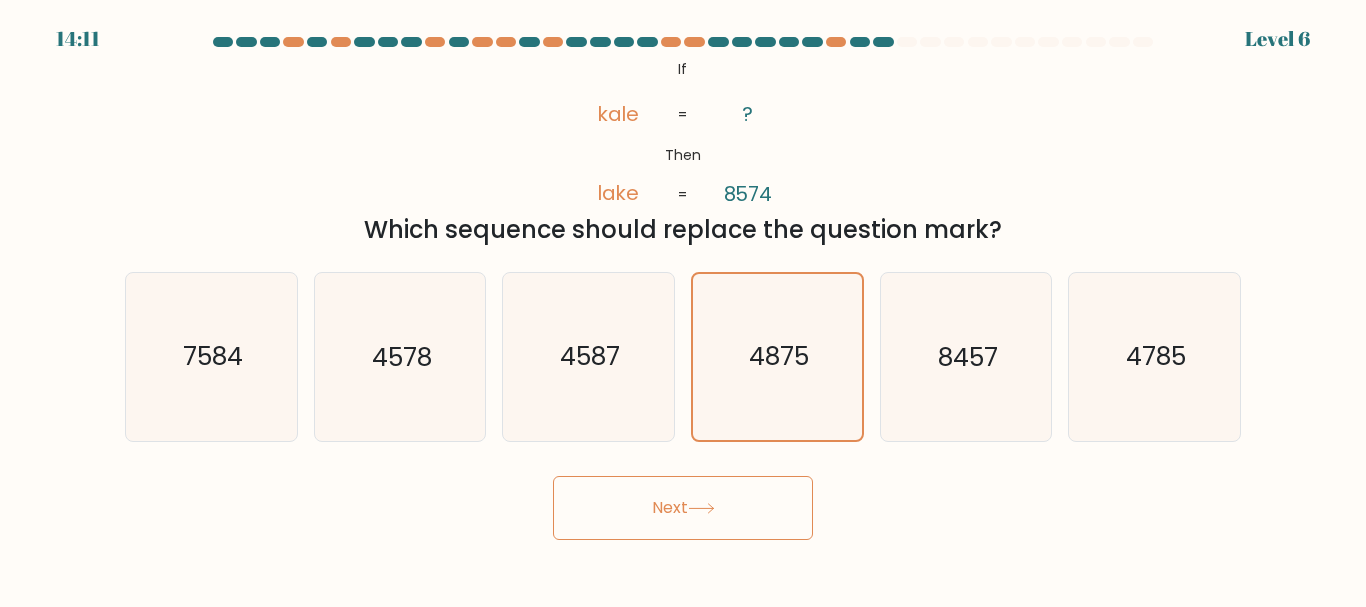 click on "Next" at bounding box center [683, 508] 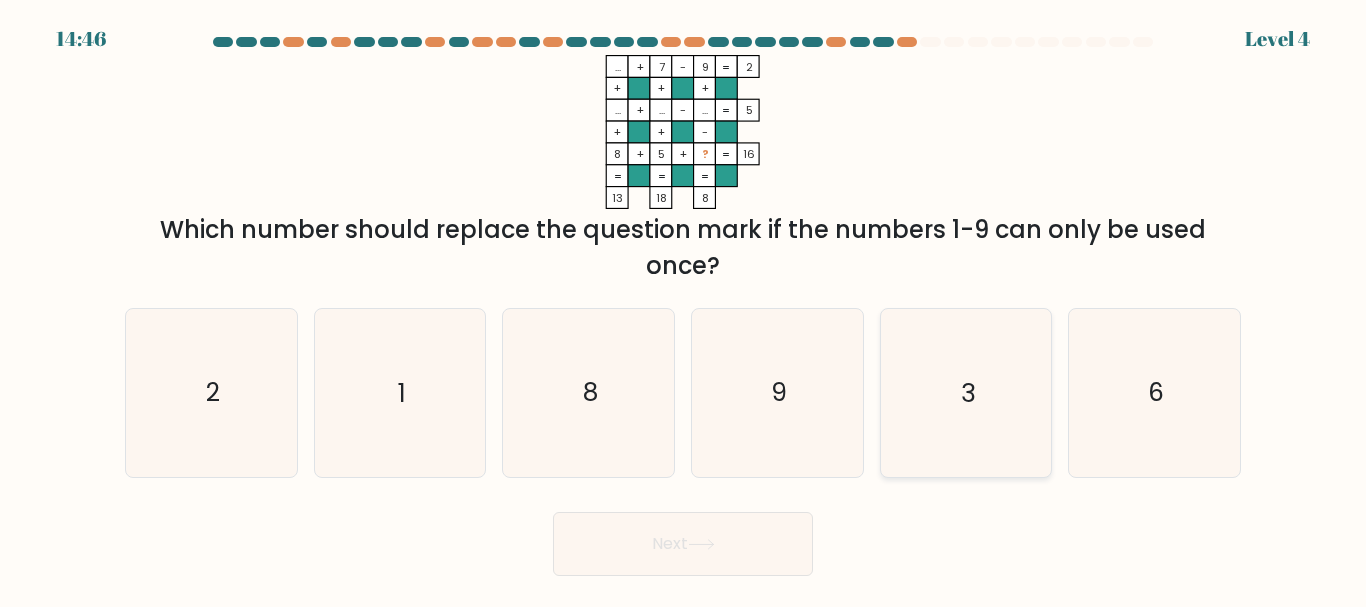 click on "3" at bounding box center [965, 392] 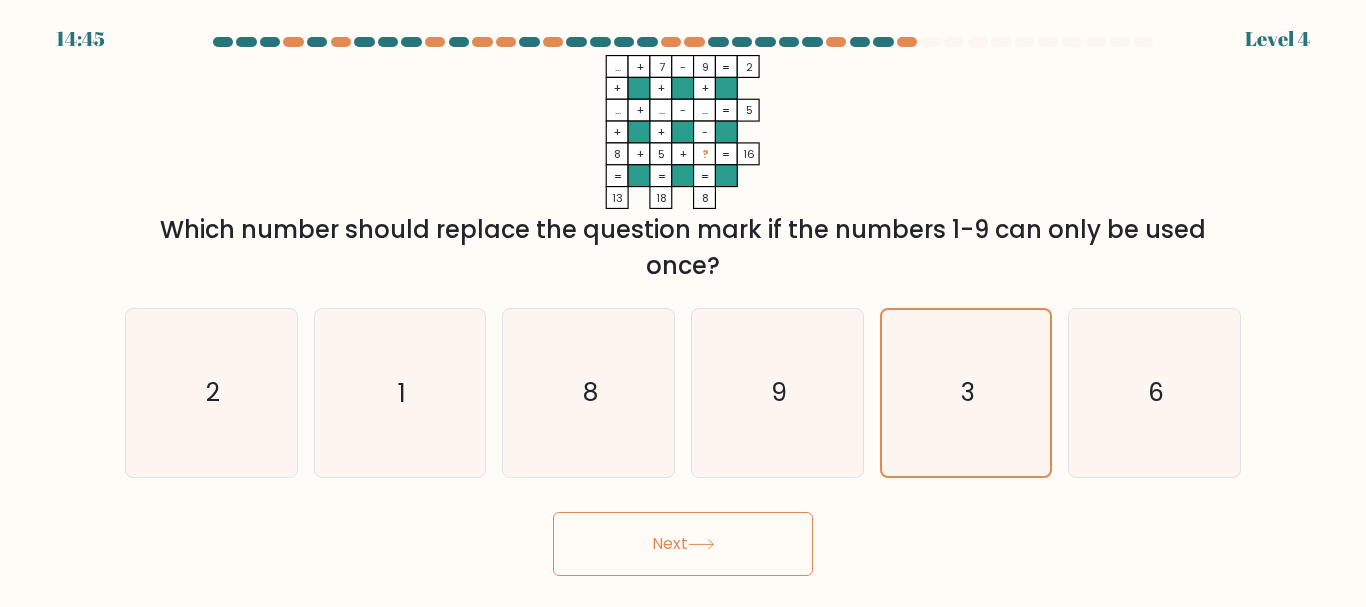 click at bounding box center [701, 544] 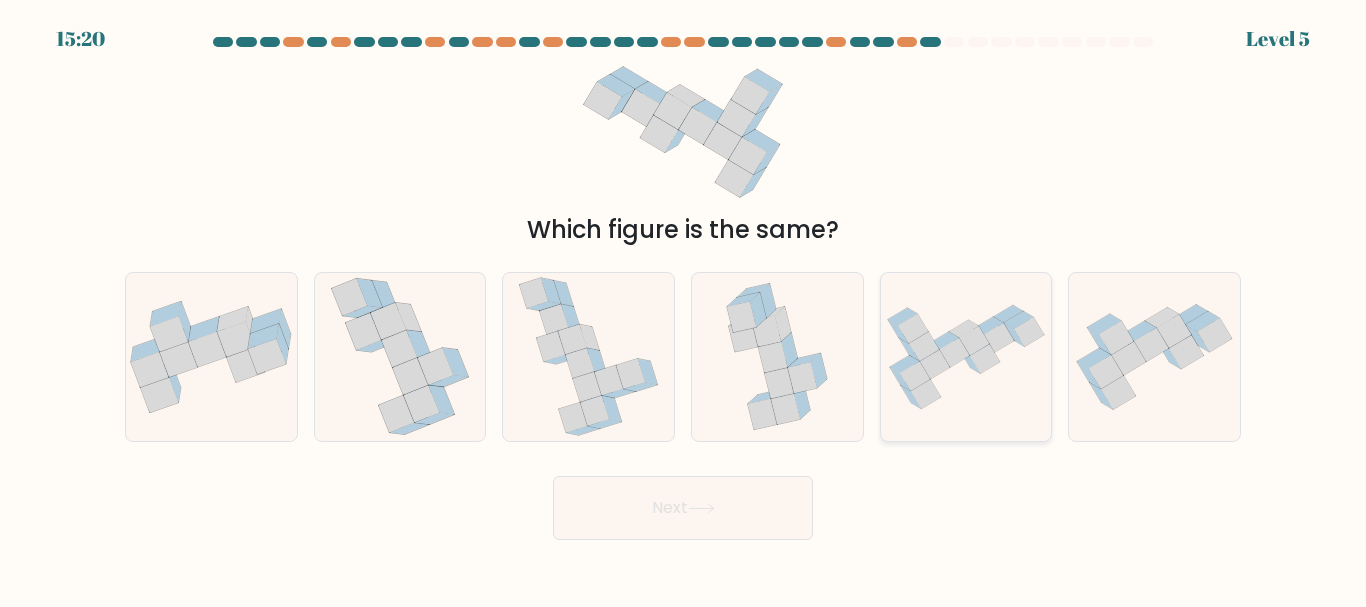 click at bounding box center (974, 340) 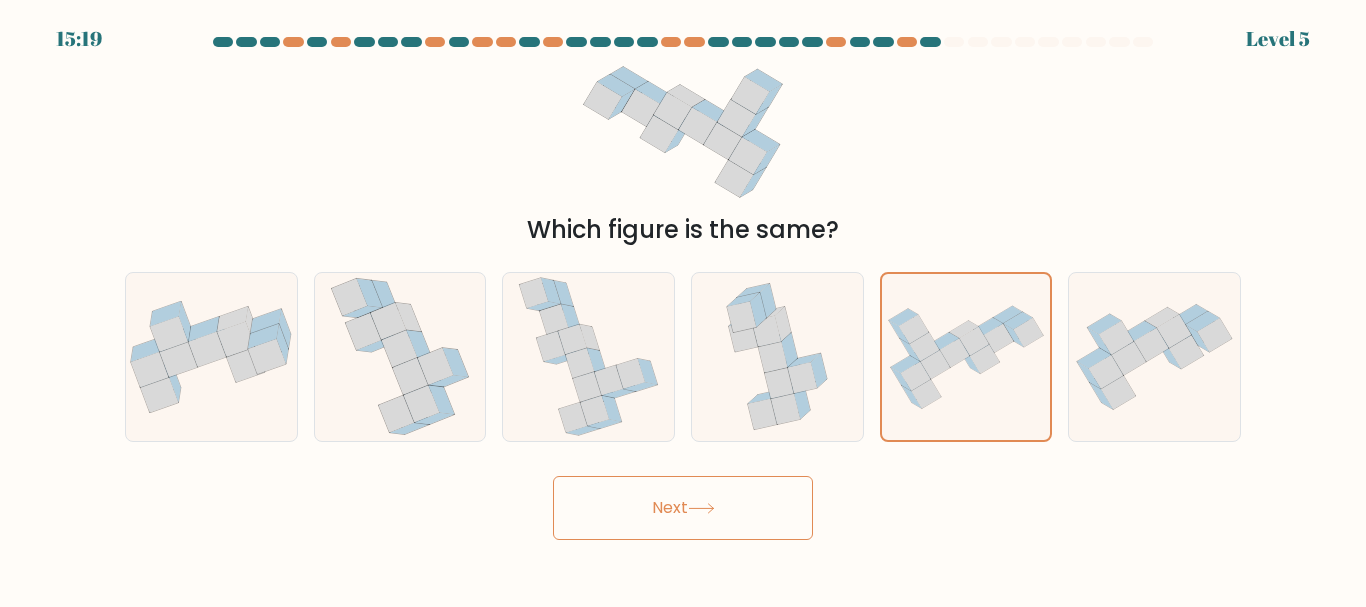 click on "Next" at bounding box center (683, 508) 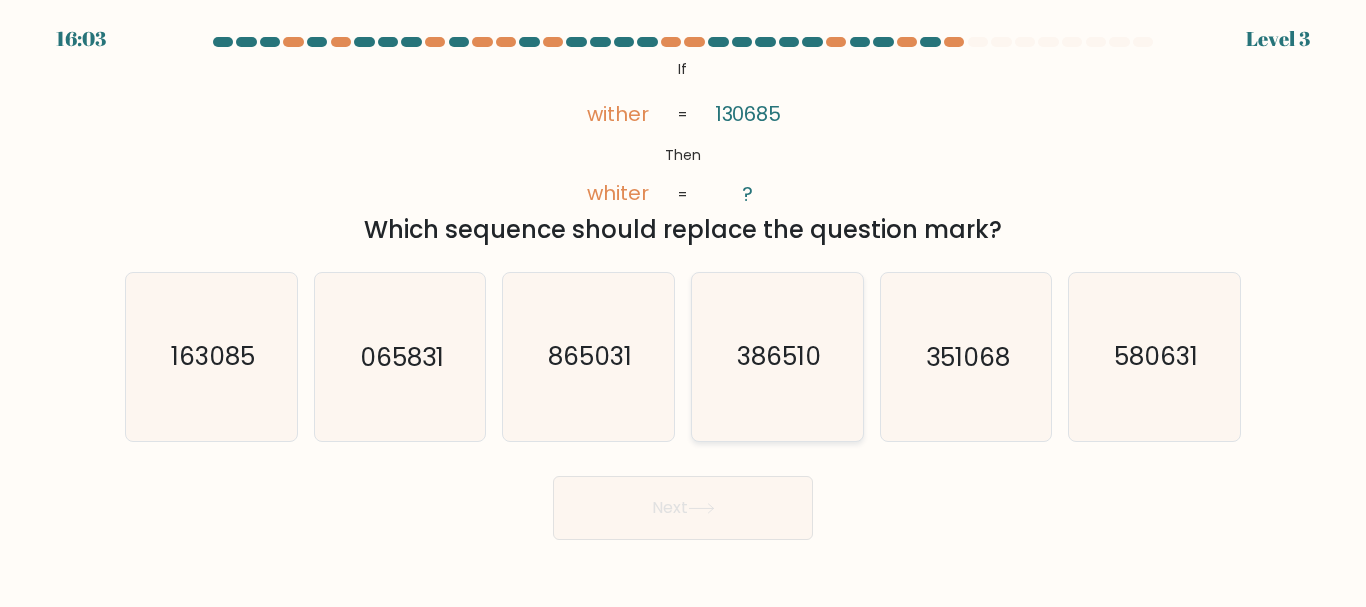click on "386510" at bounding box center (779, 357) 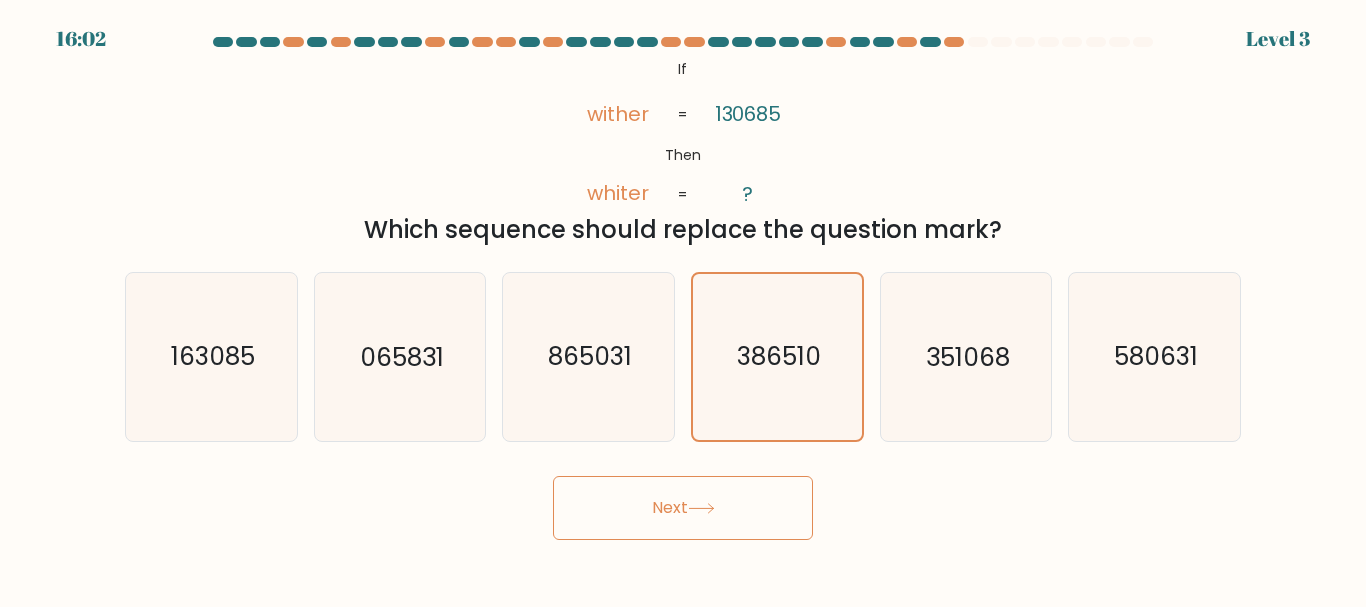 click on "Next" at bounding box center [683, 508] 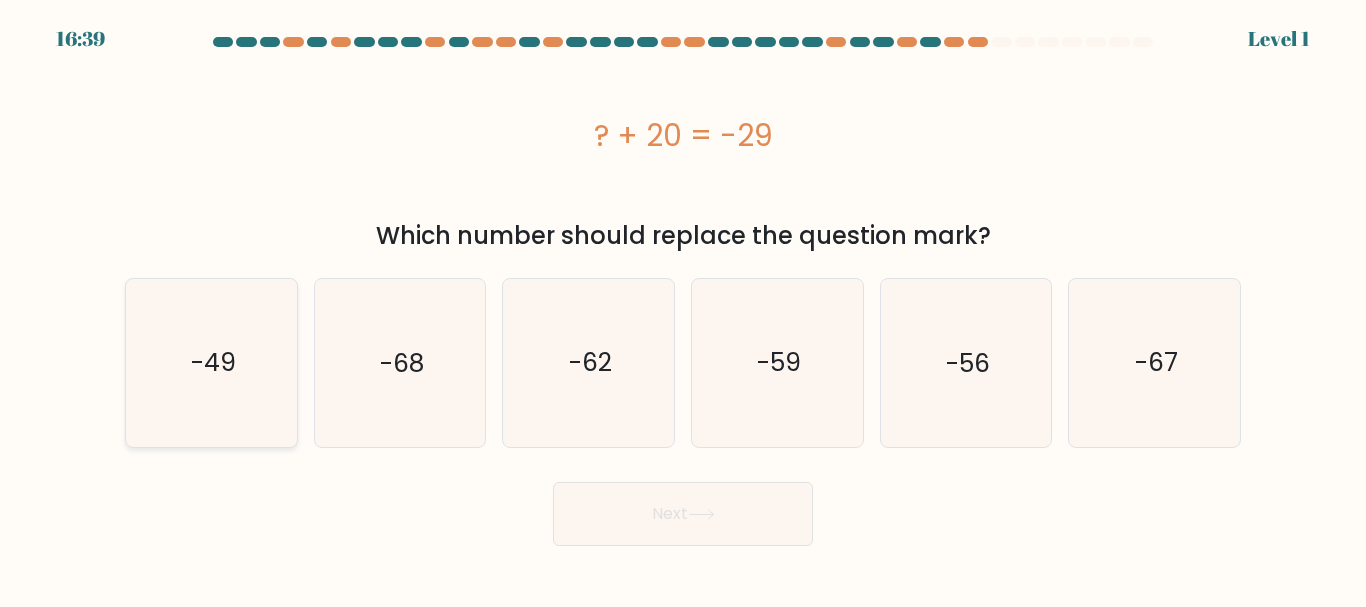 click on "-49" at bounding box center (211, 362) 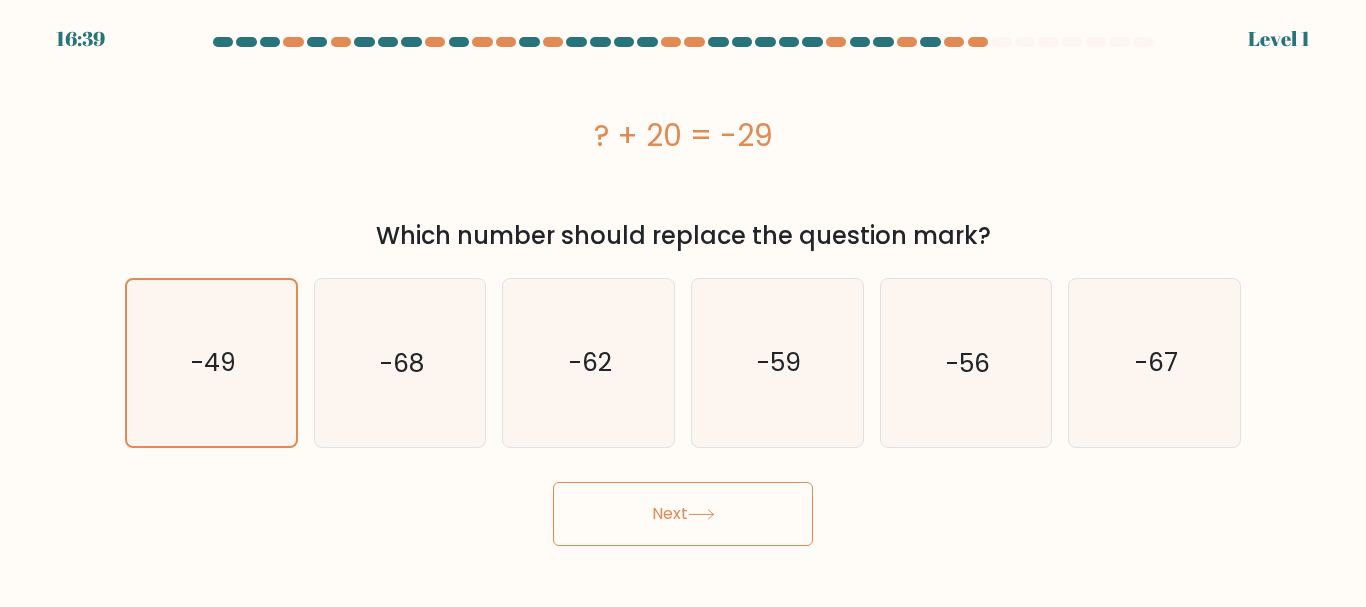 click on "Next" at bounding box center [683, 514] 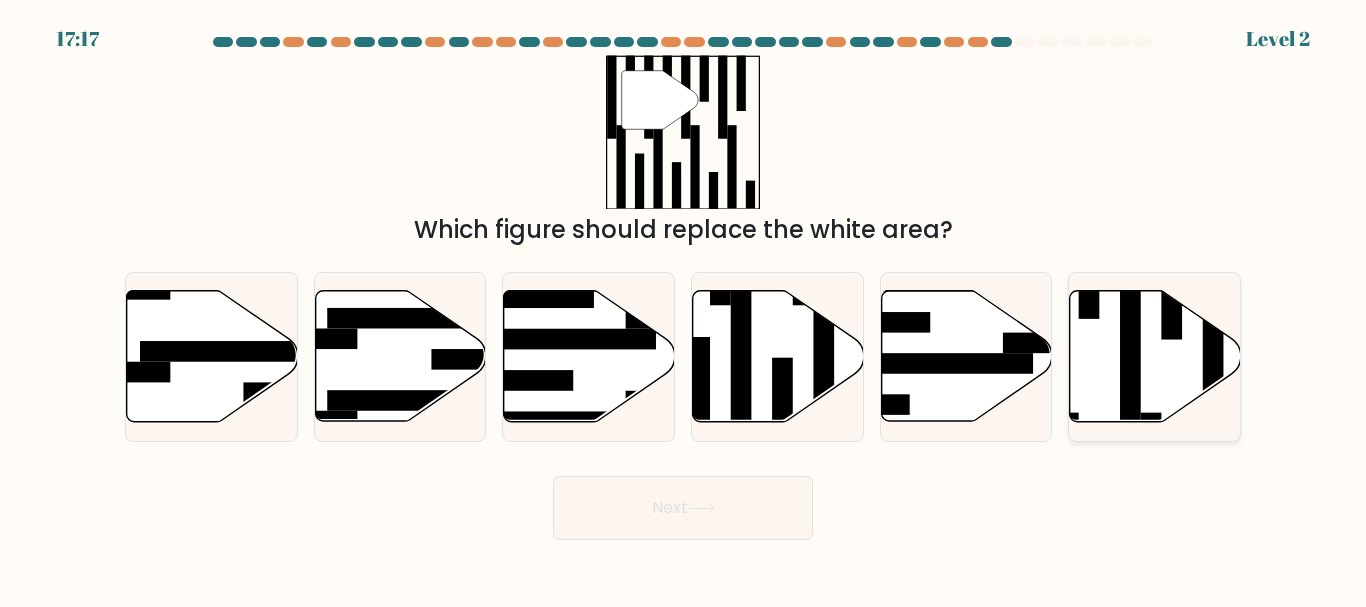 click at bounding box center [1155, 356] 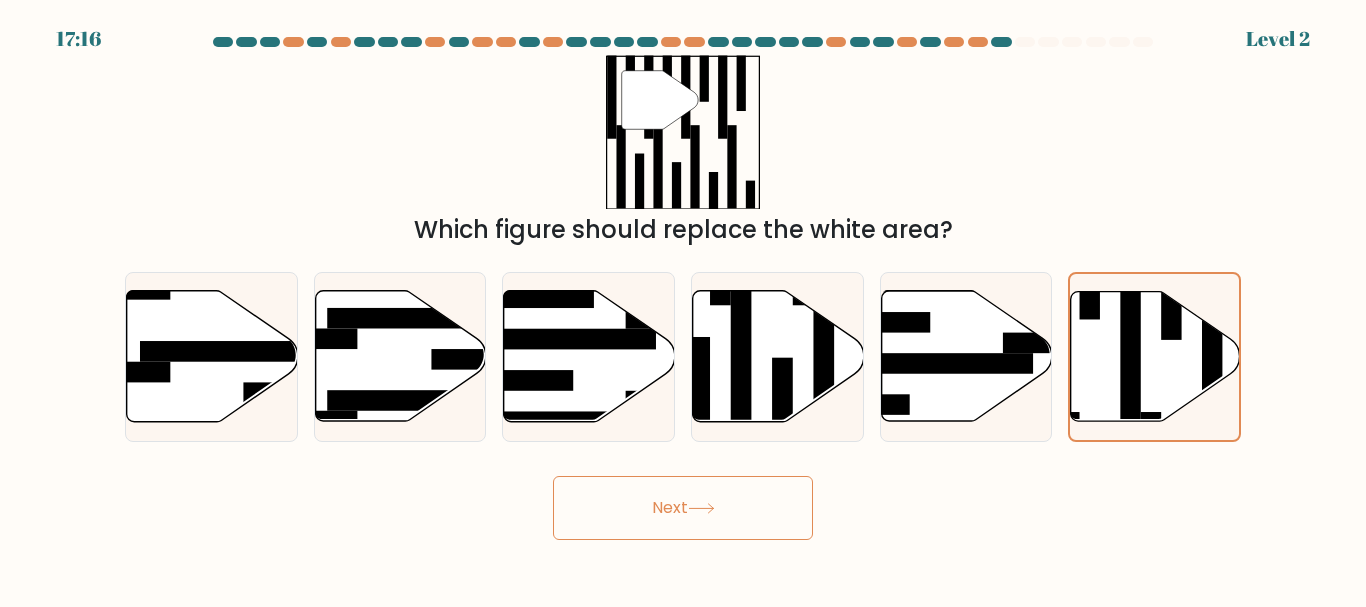 click at bounding box center [701, 508] 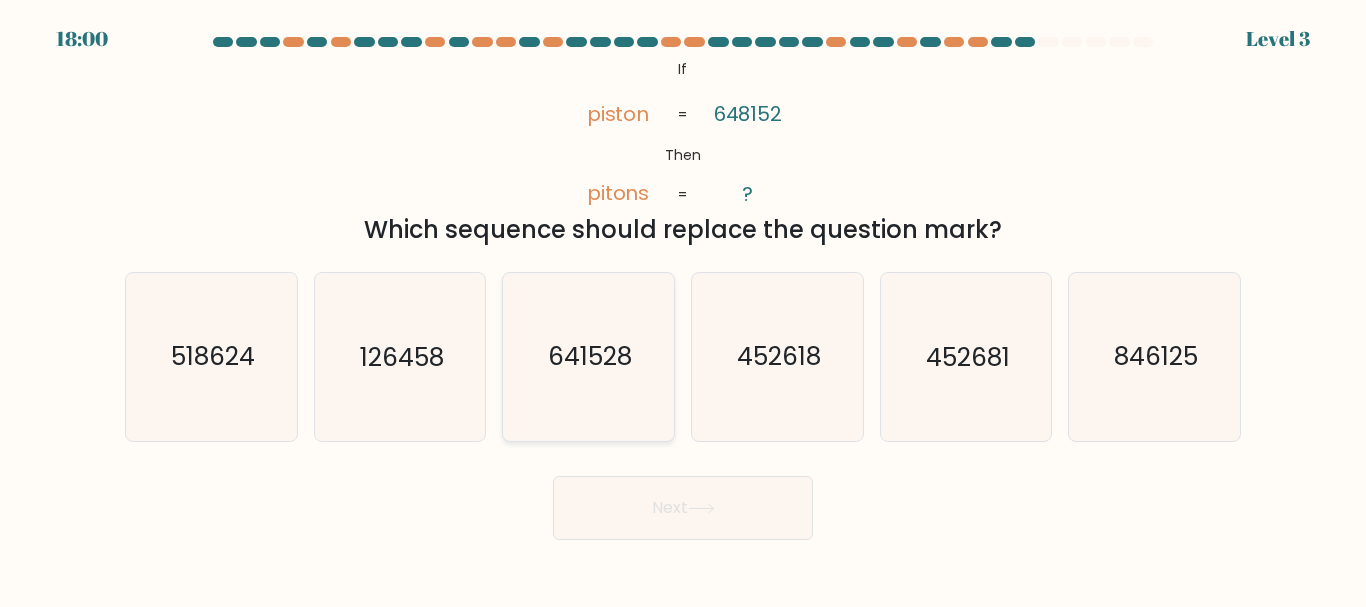 click on "641528" at bounding box center [590, 357] 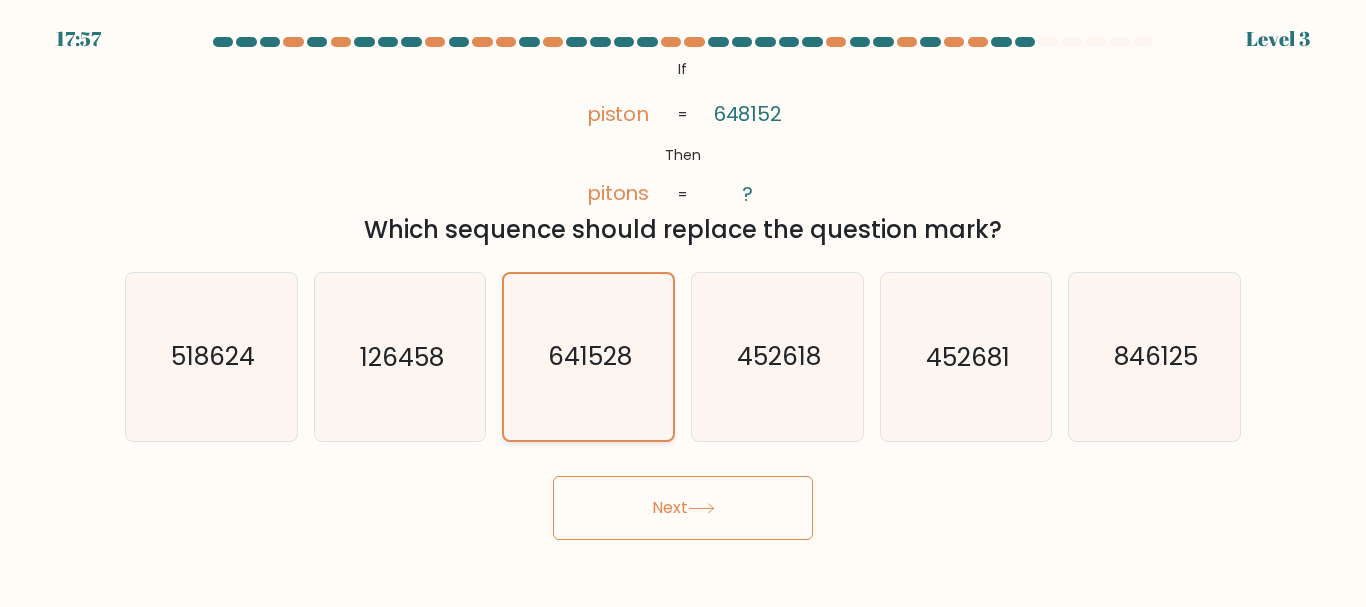 click on "641528" at bounding box center [590, 356] 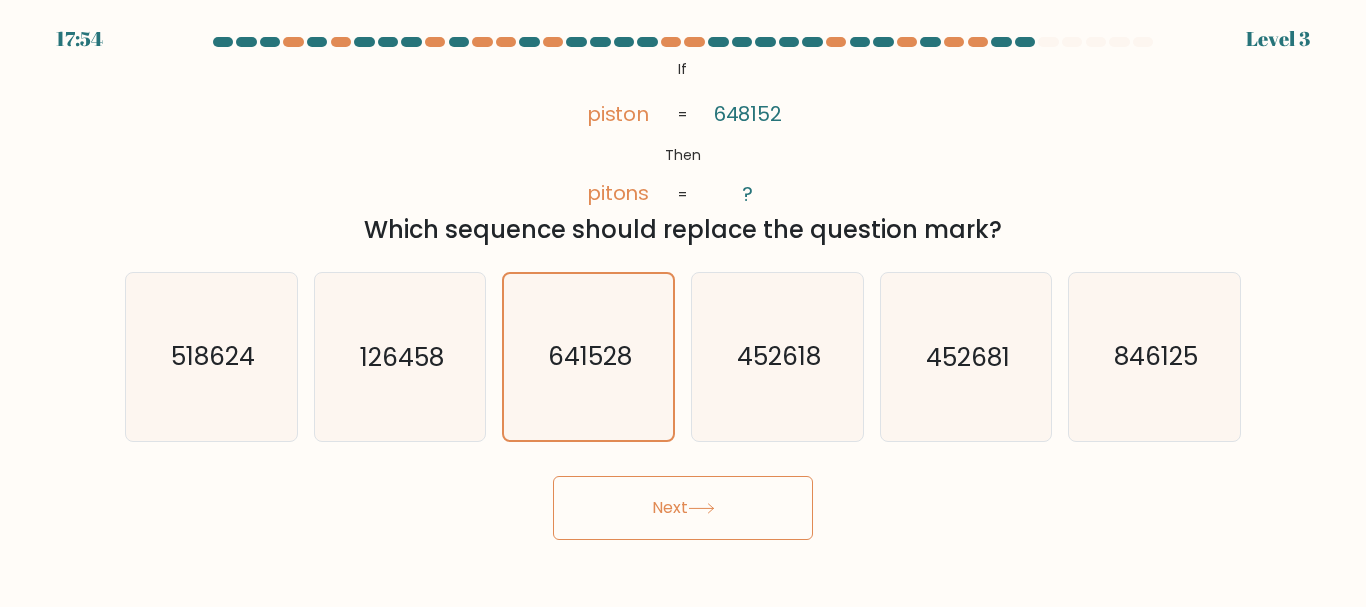 click on "Next" at bounding box center (683, 508) 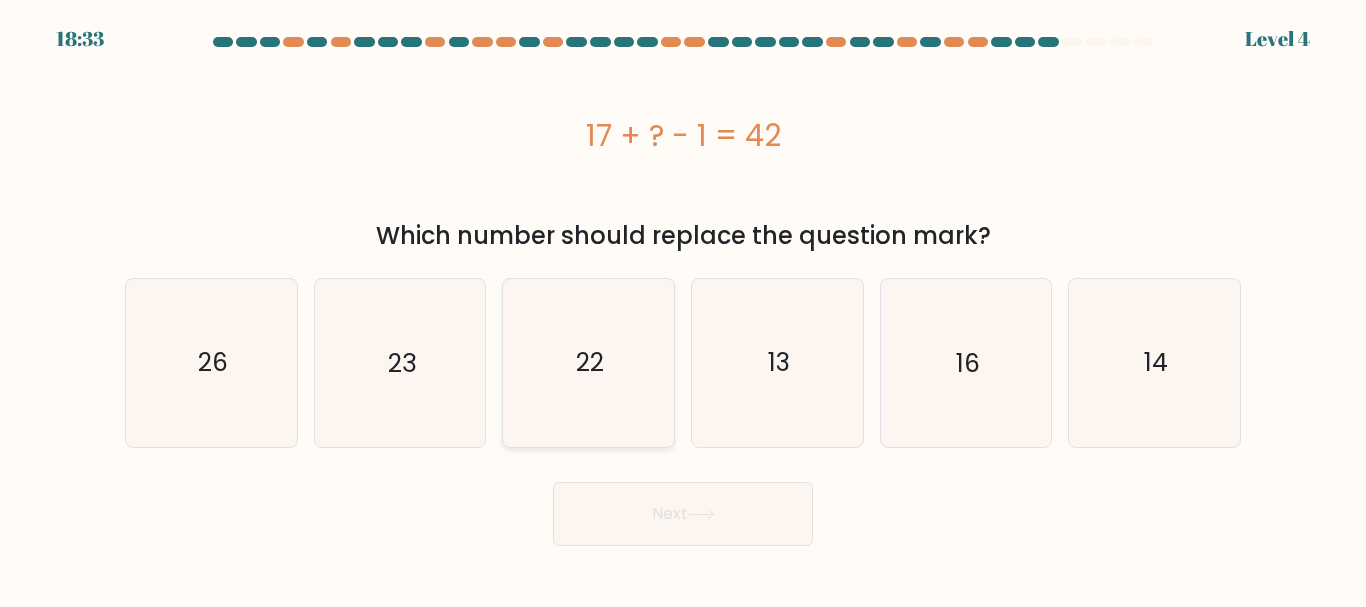 click on "22" at bounding box center [588, 362] 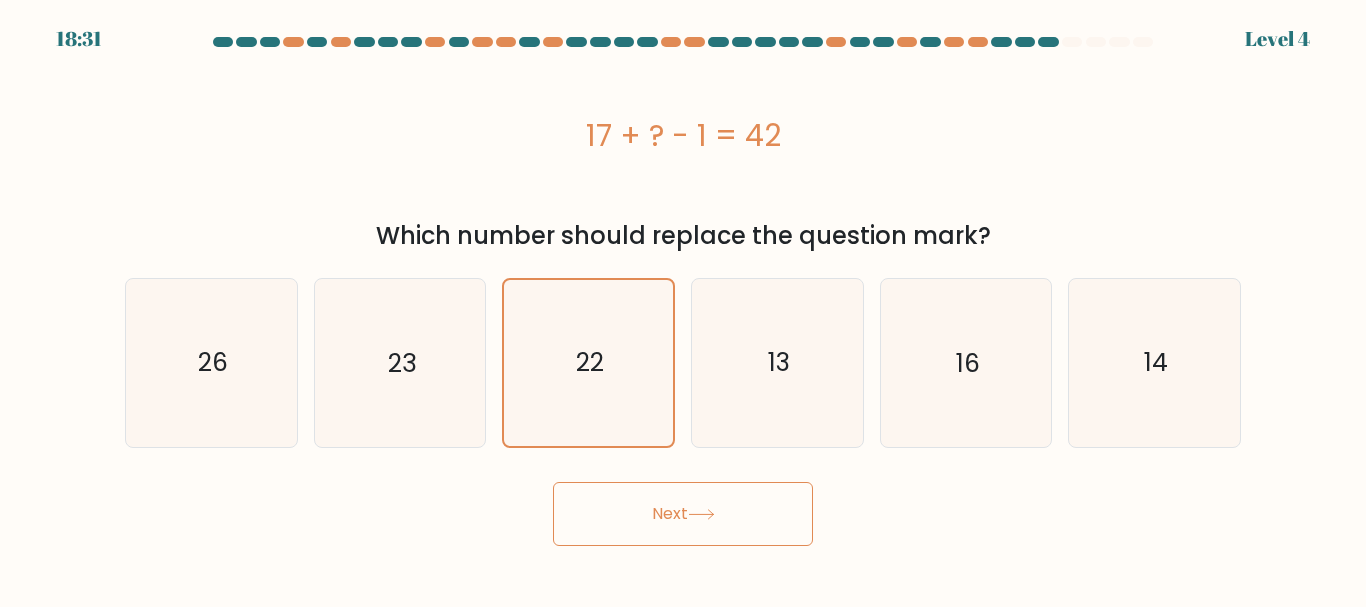 click on "Next" at bounding box center (683, 514) 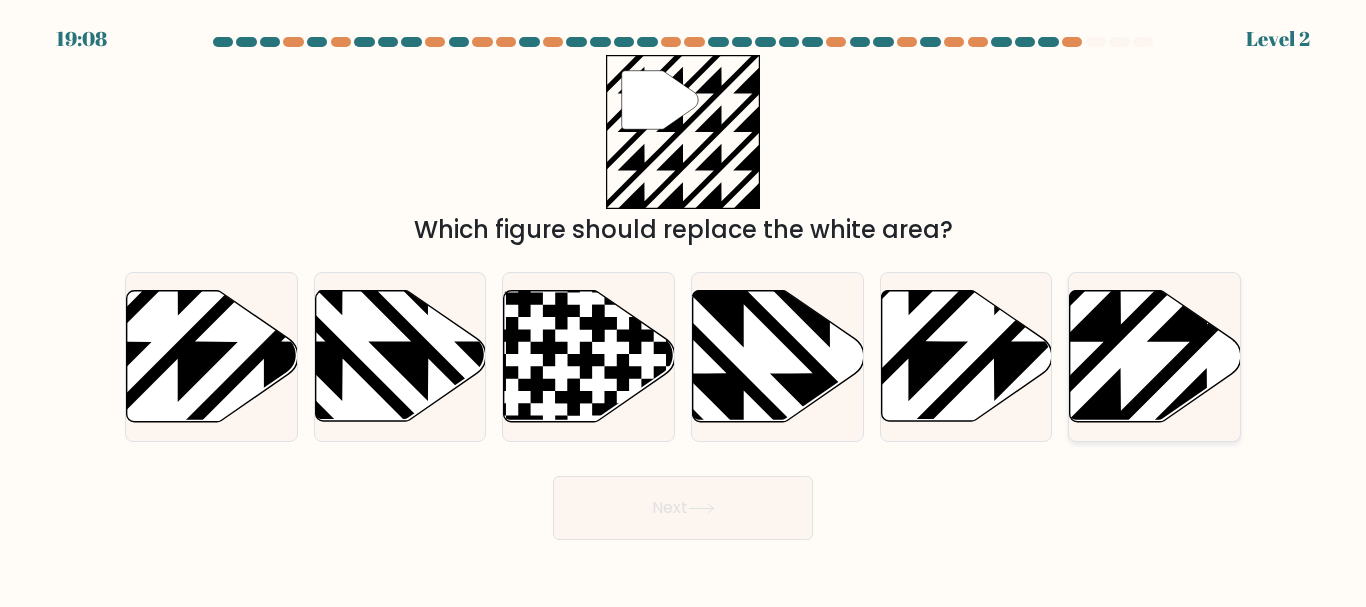 click at bounding box center [1207, 428] 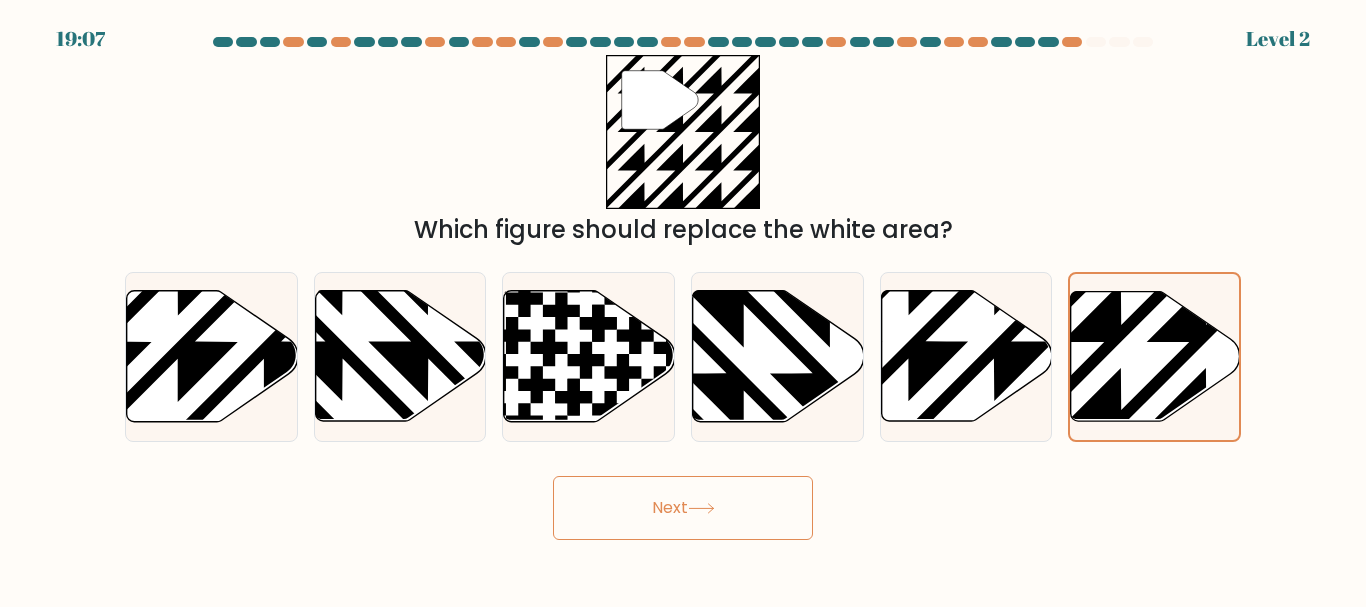 click on "Next" at bounding box center [683, 508] 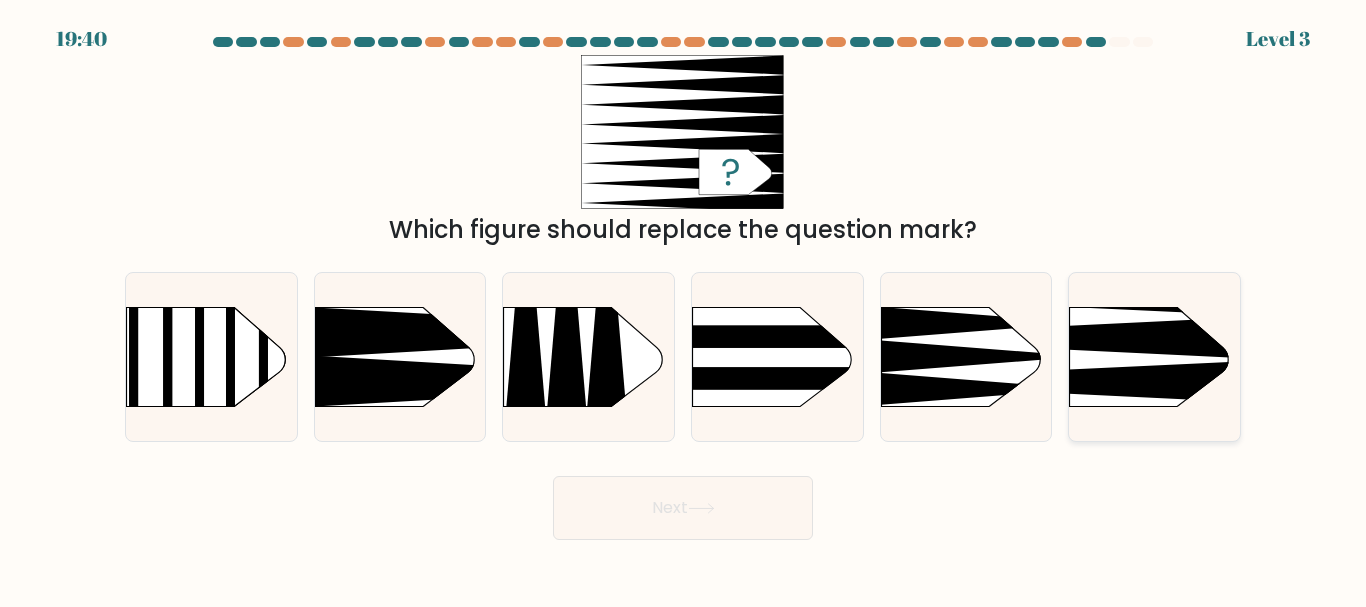 click at bounding box center [1033, 338] 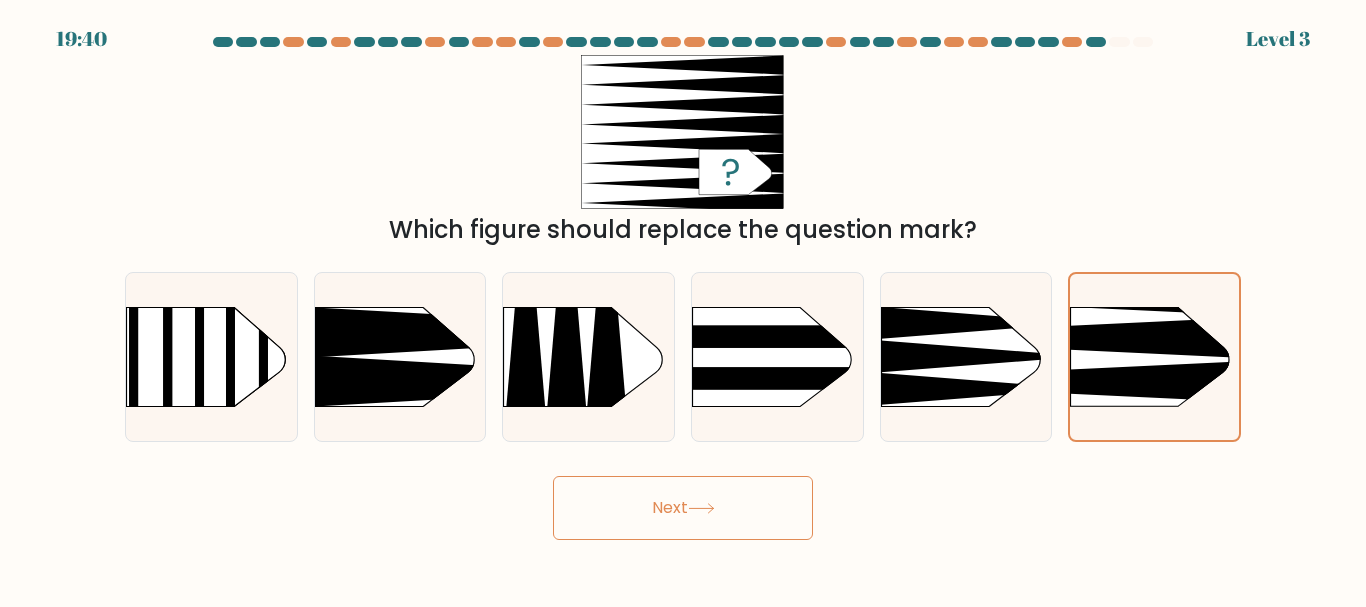 click on "Next" at bounding box center [683, 508] 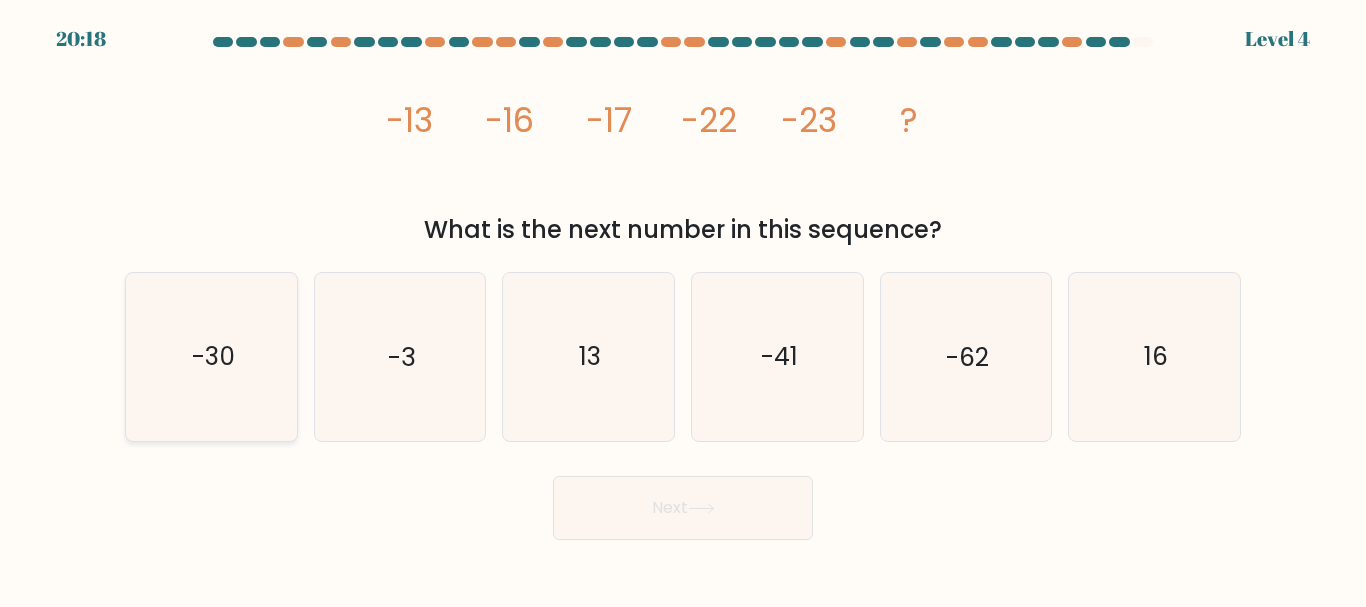 click on "-30" at bounding box center [212, 357] 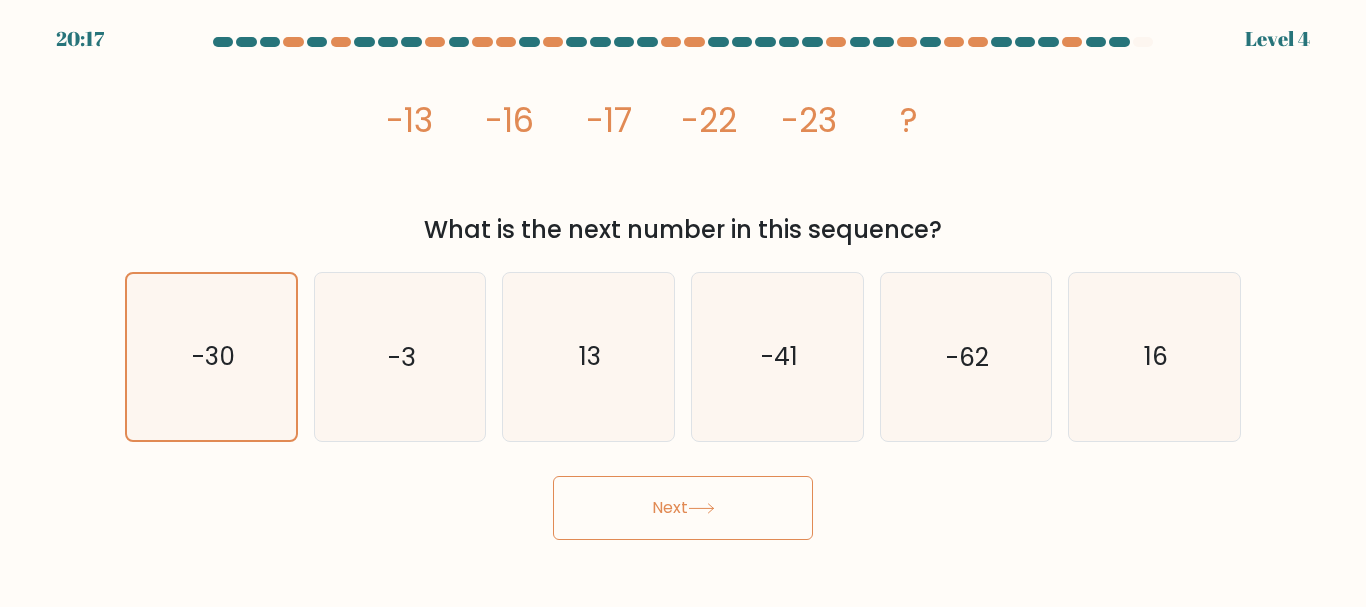 click on "Next" at bounding box center [683, 508] 